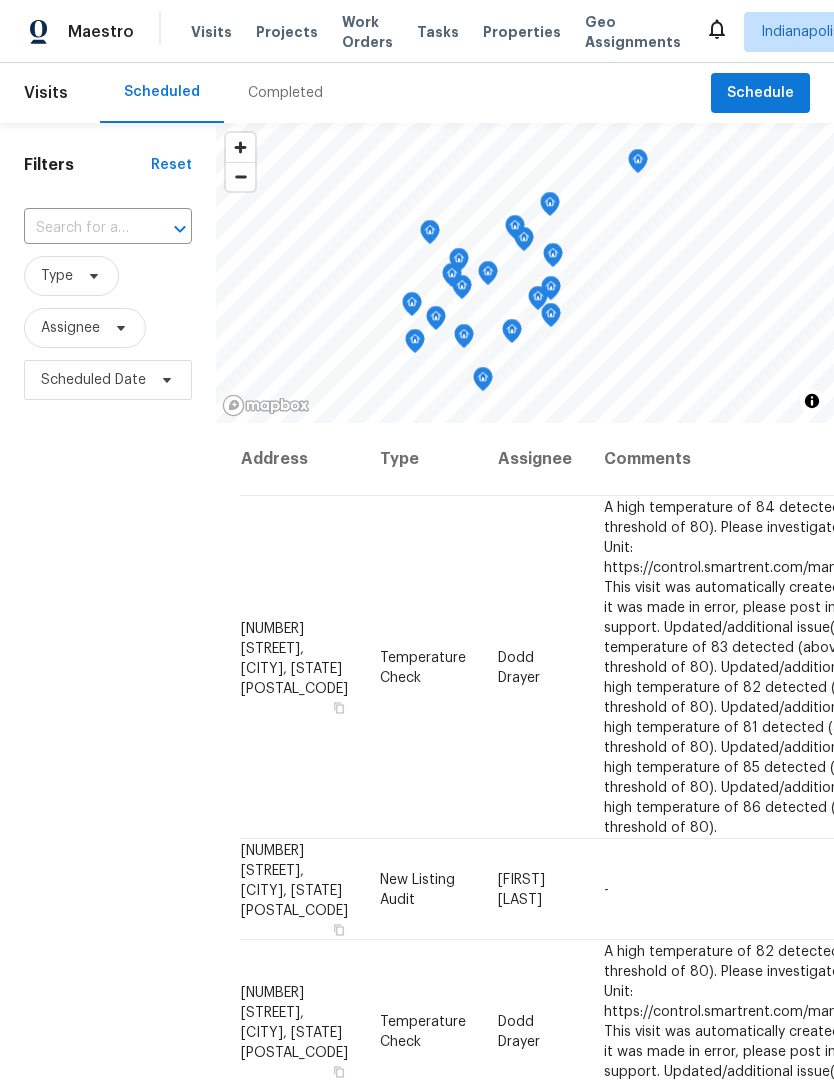 scroll, scrollTop: 1, scrollLeft: 0, axis: vertical 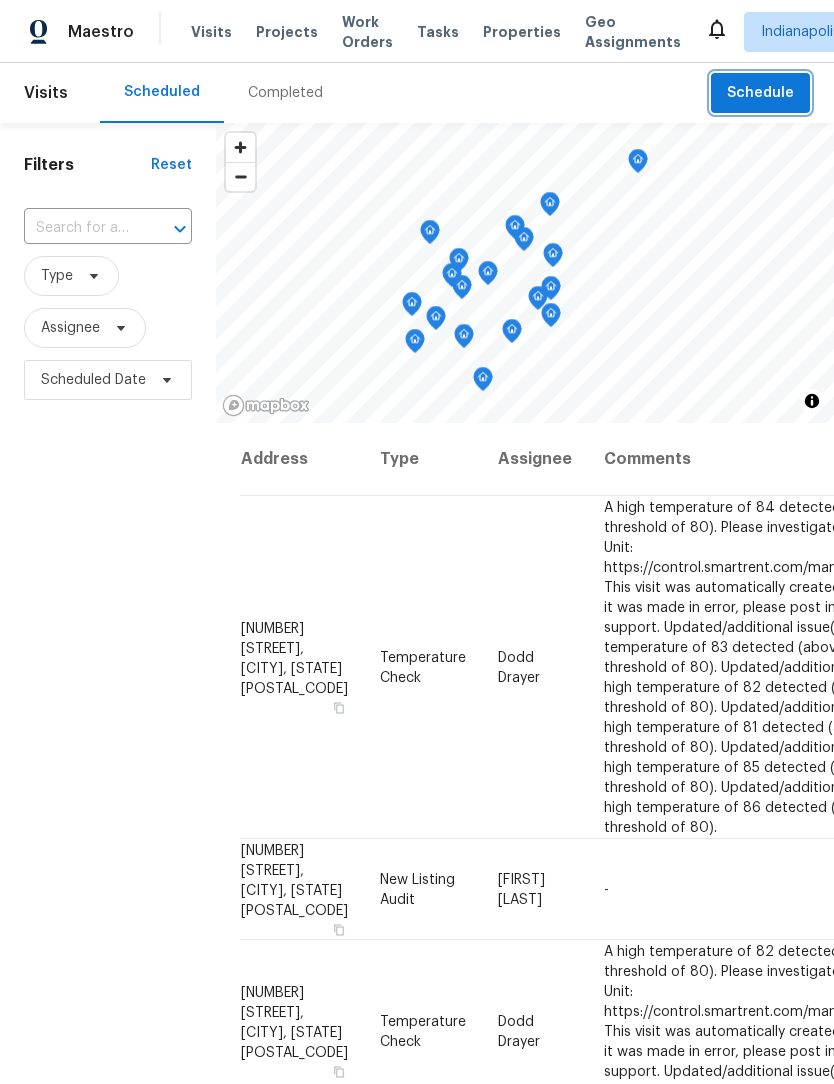 click on "Schedule" at bounding box center [760, 93] 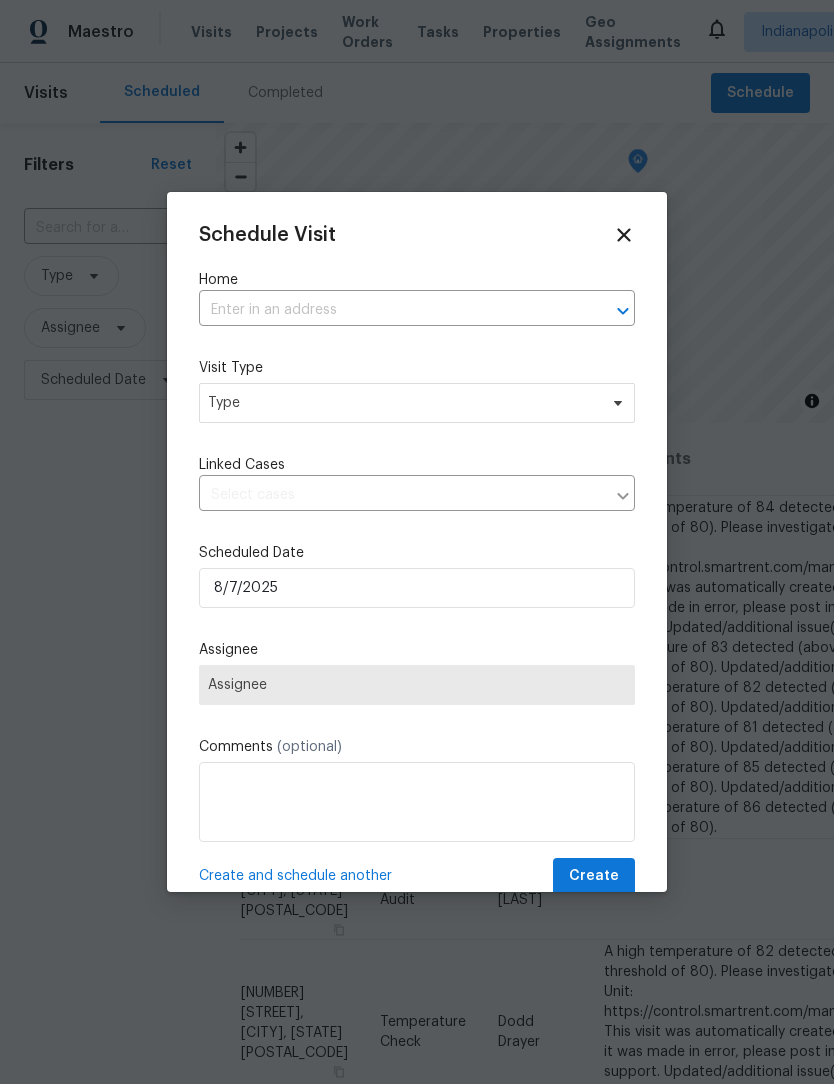 click at bounding box center (389, 310) 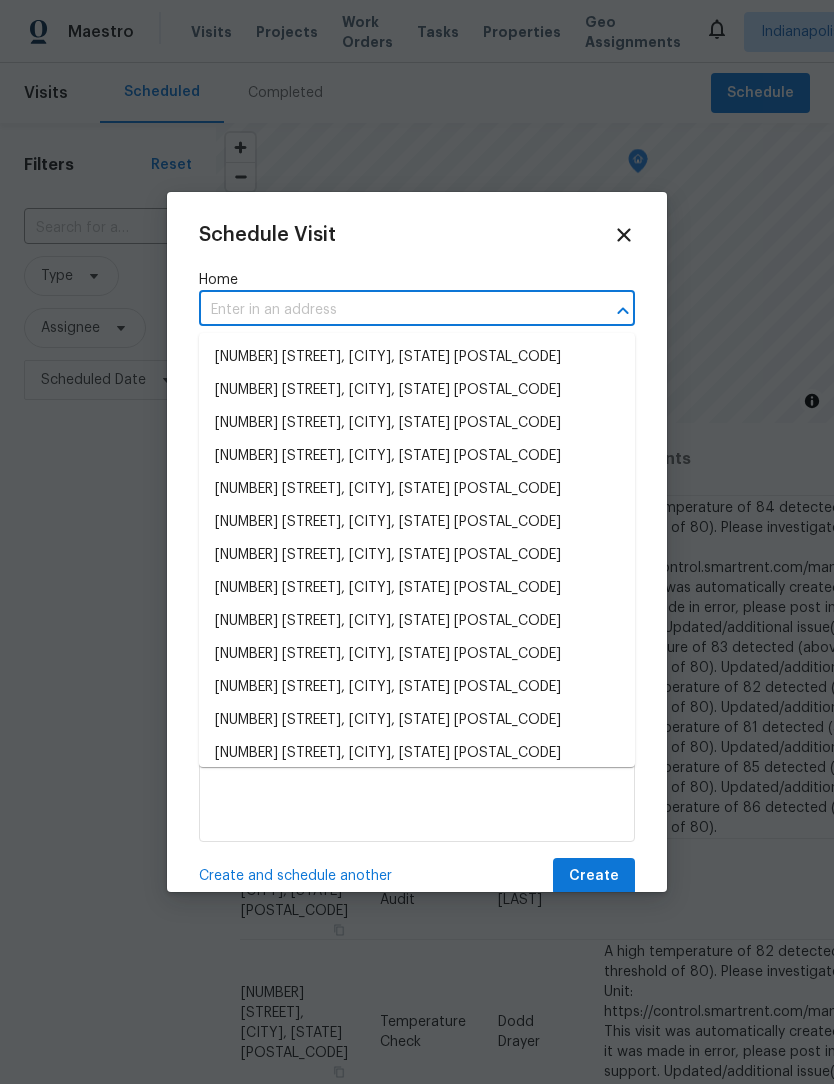 scroll, scrollTop: 0, scrollLeft: 0, axis: both 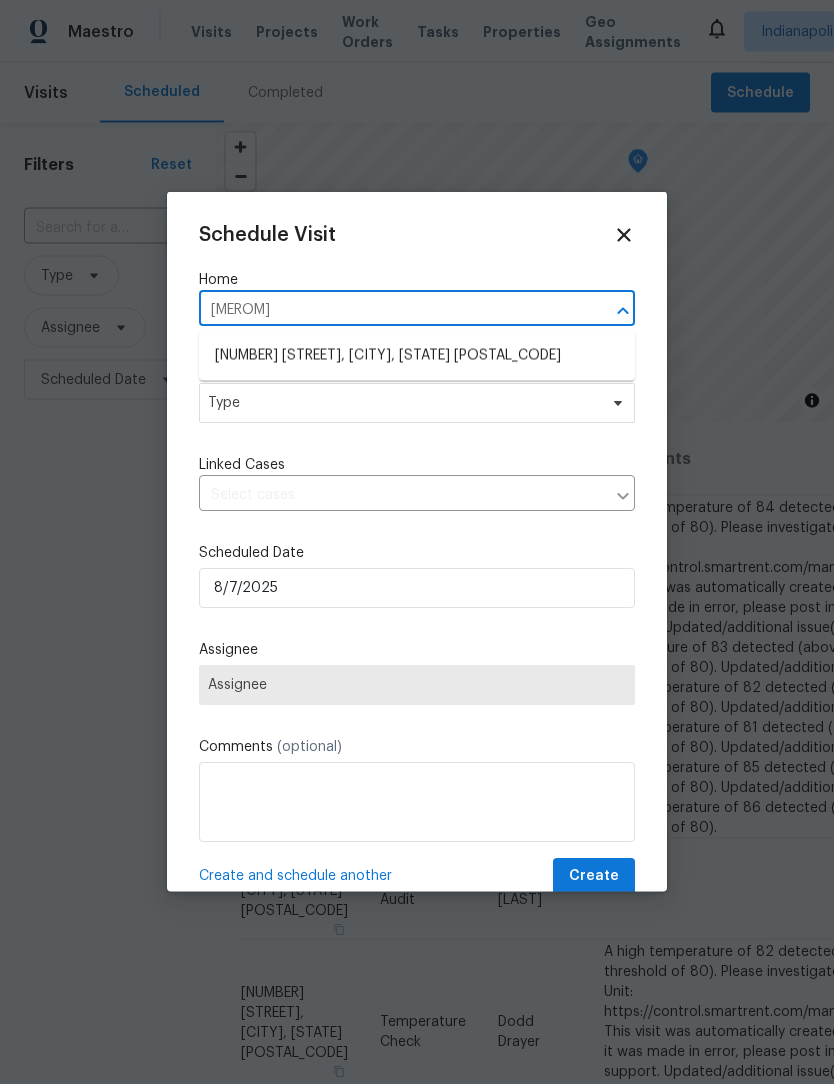 type on "merom" 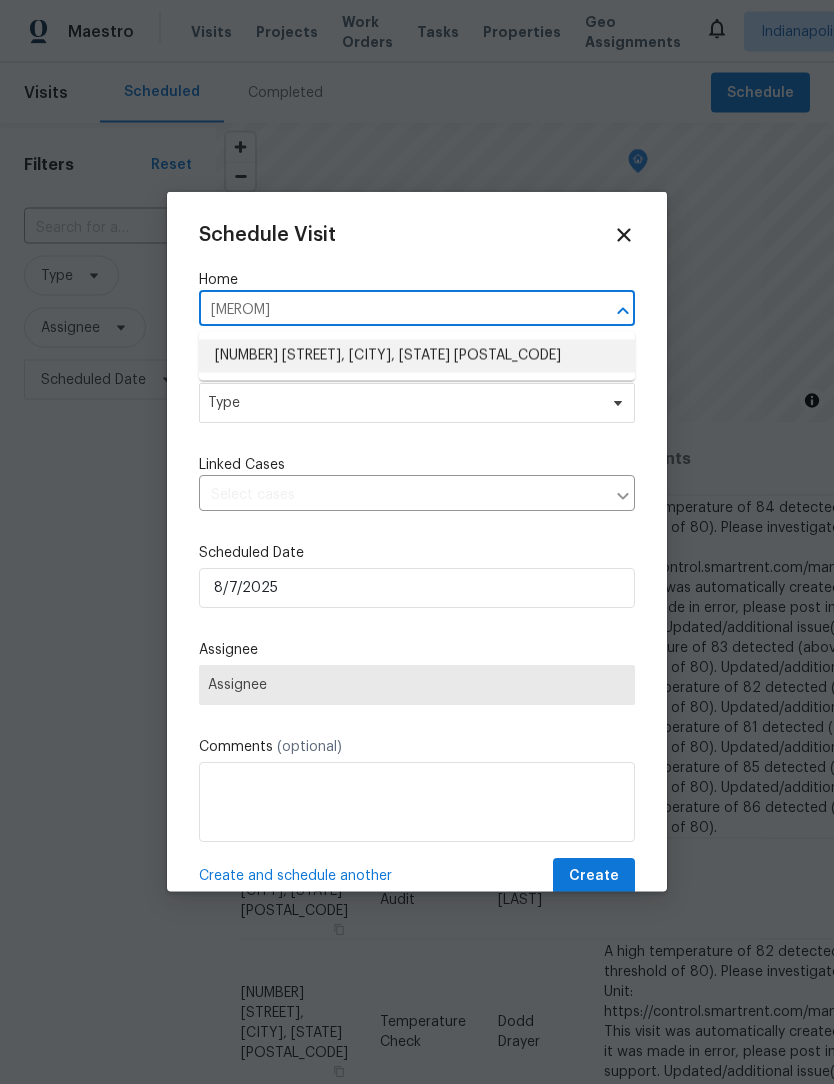 click on "6472 Merom Ct, Indianapolis, IN 46268" at bounding box center [417, 356] 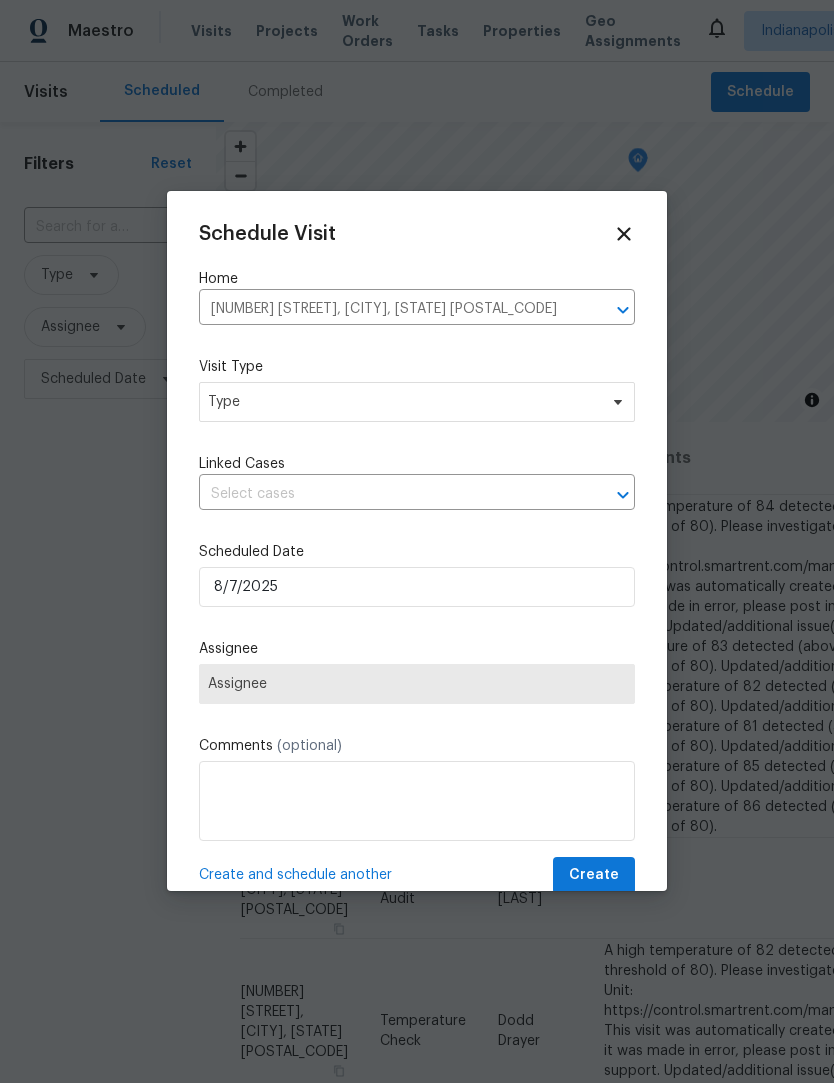 scroll, scrollTop: 1, scrollLeft: 0, axis: vertical 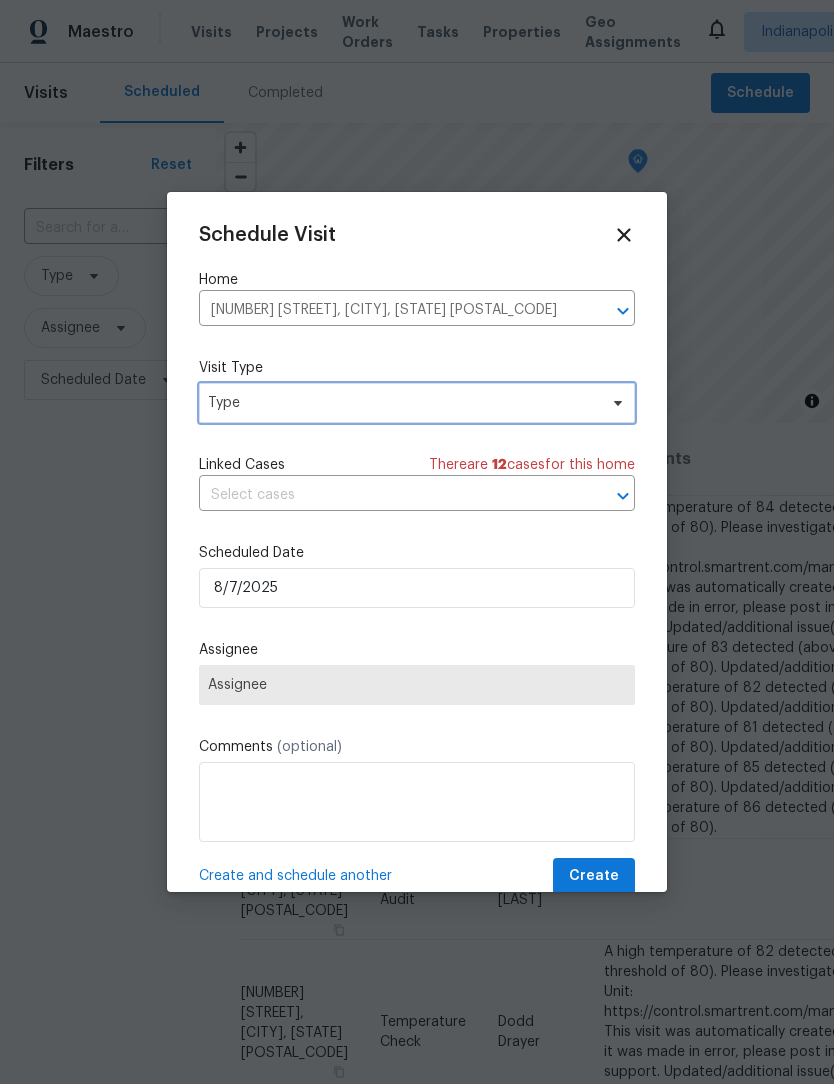 click on "Type" at bounding box center (402, 403) 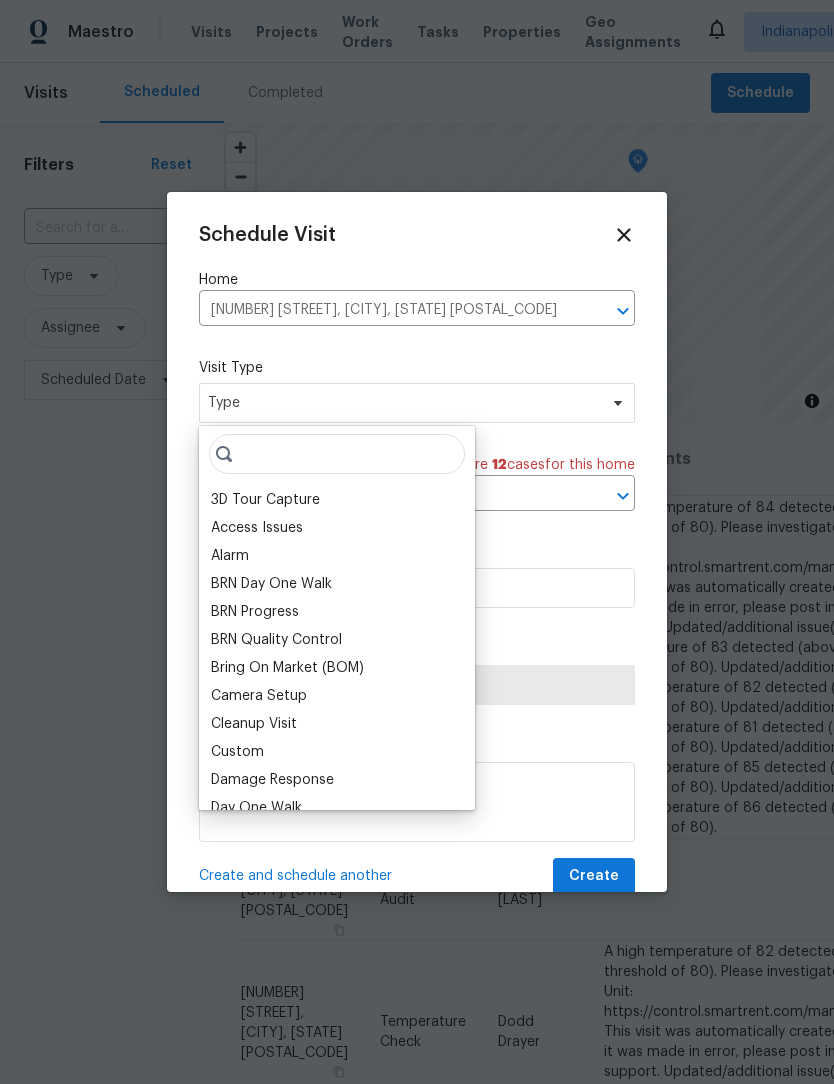 scroll, scrollTop: 0, scrollLeft: 0, axis: both 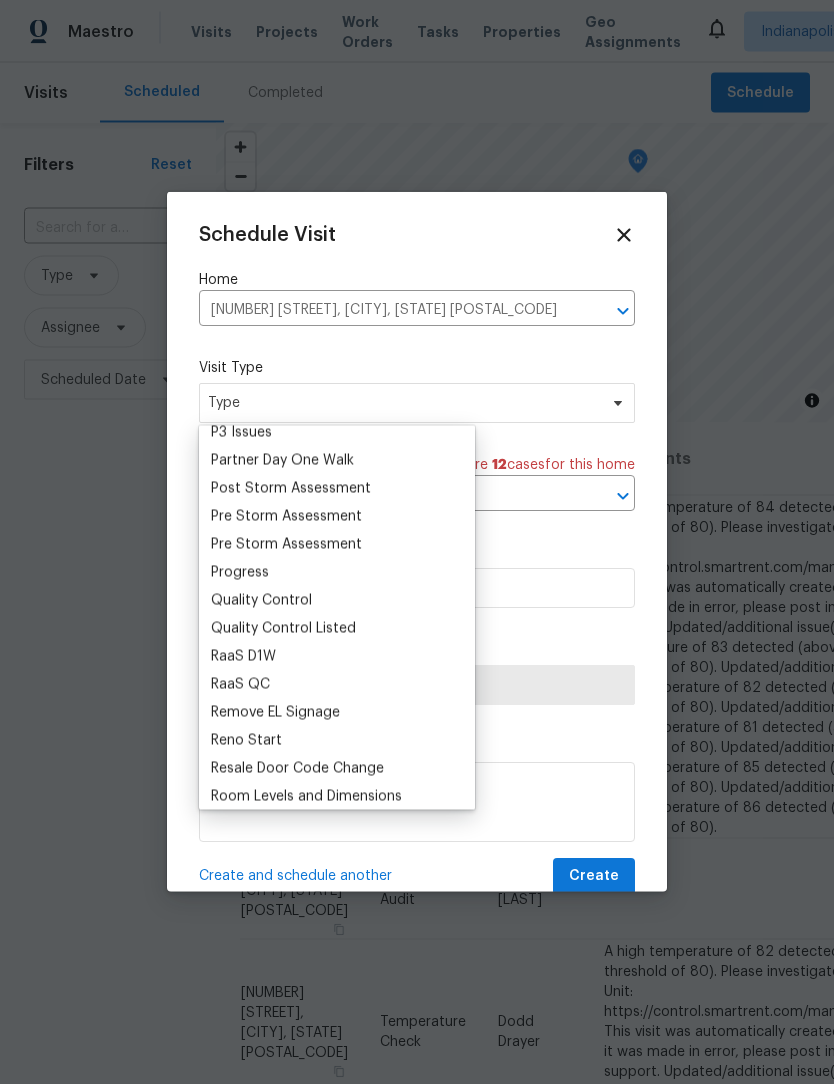 click on "Progress" at bounding box center (240, 573) 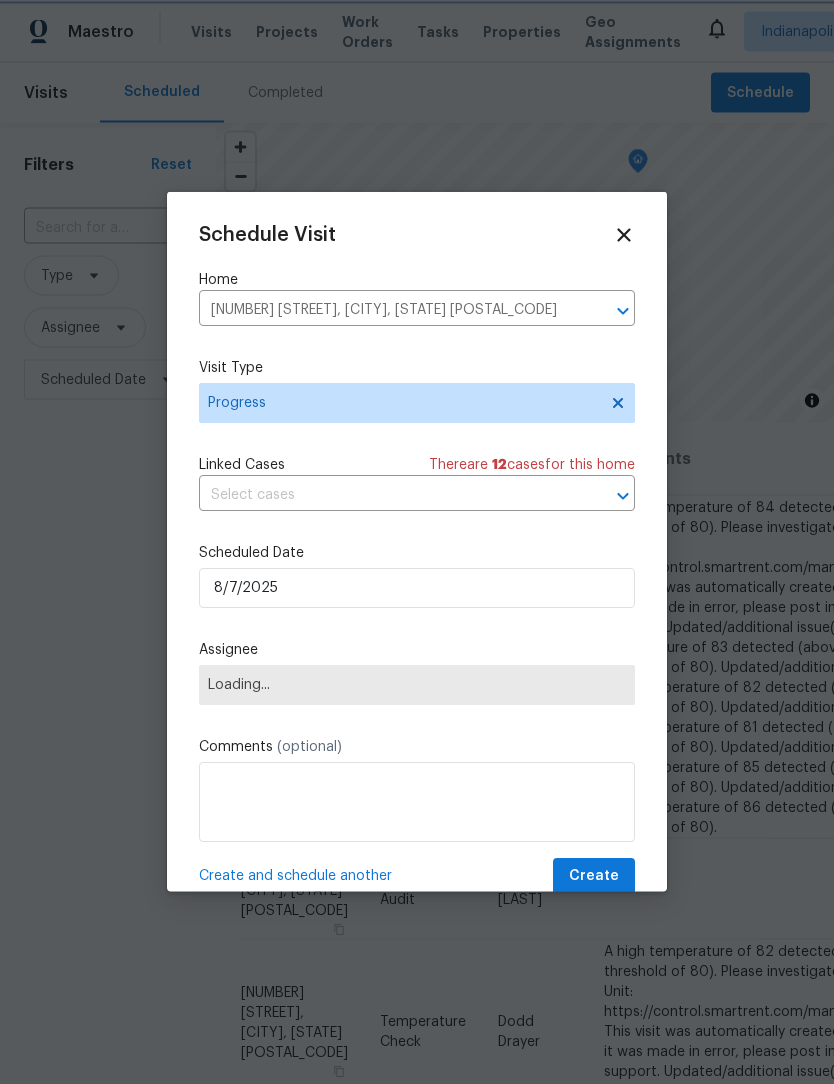 scroll, scrollTop: 1, scrollLeft: 0, axis: vertical 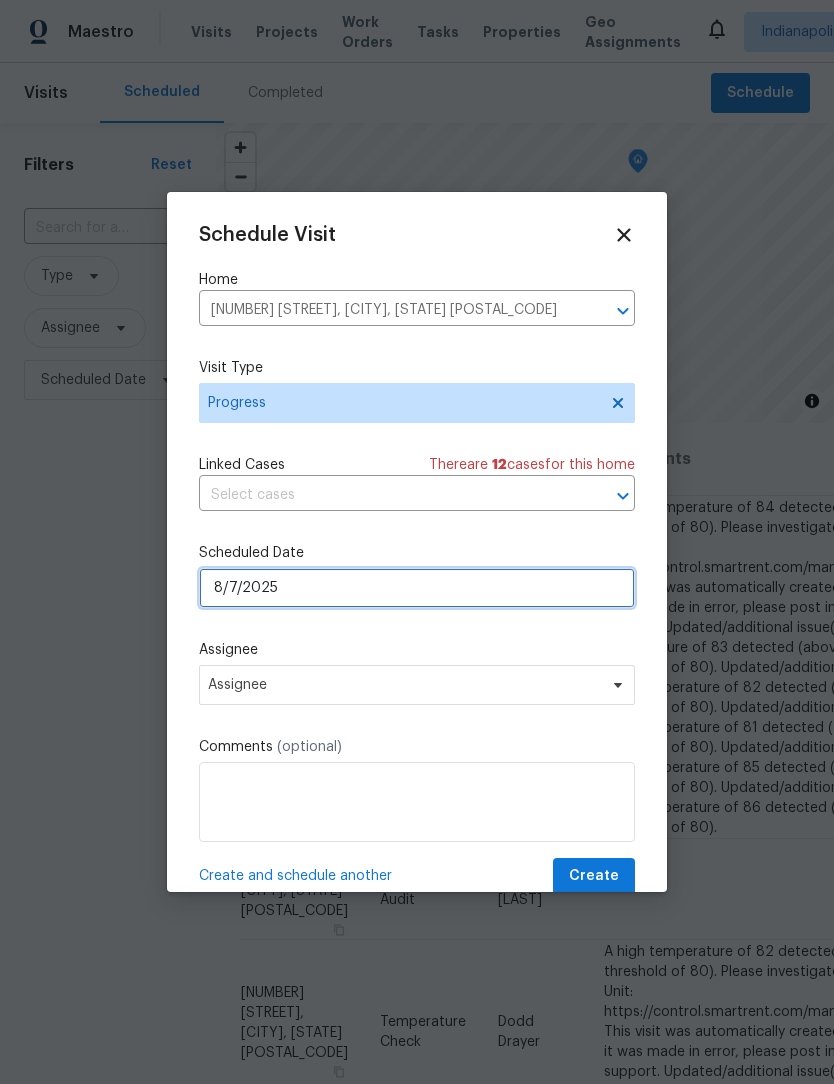 click on "8/7/2025" at bounding box center (417, 588) 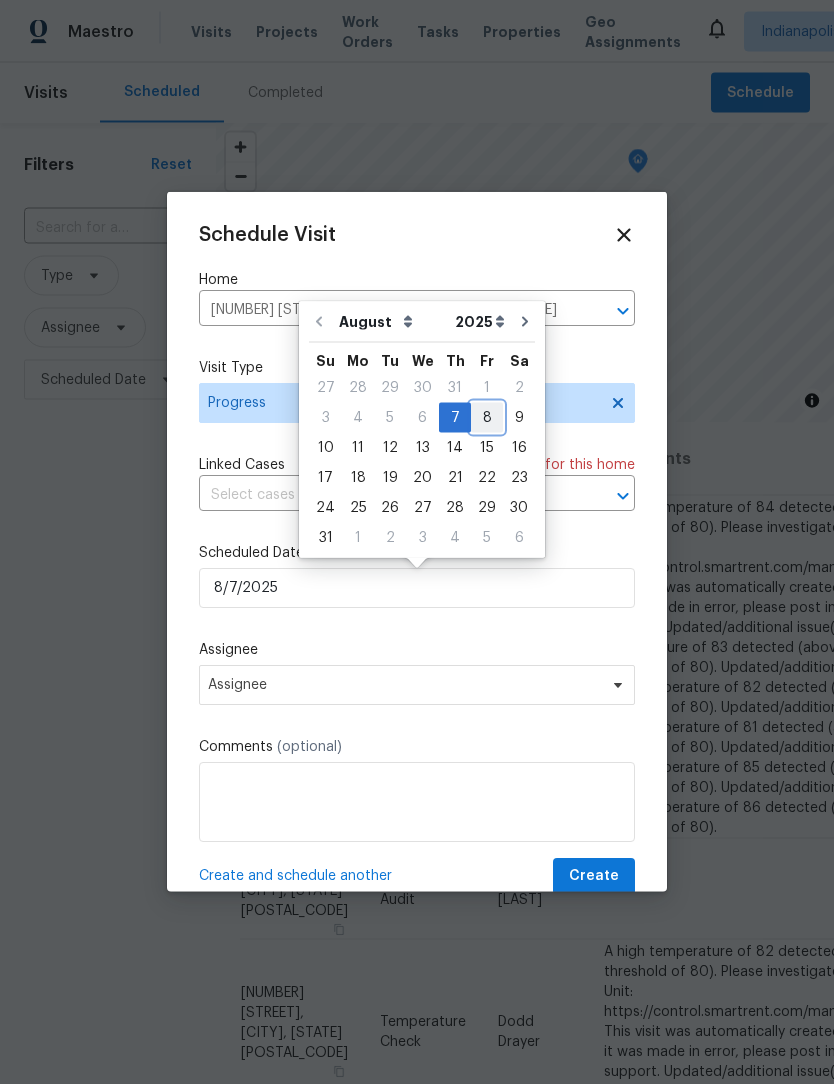 click on "8" at bounding box center [487, 418] 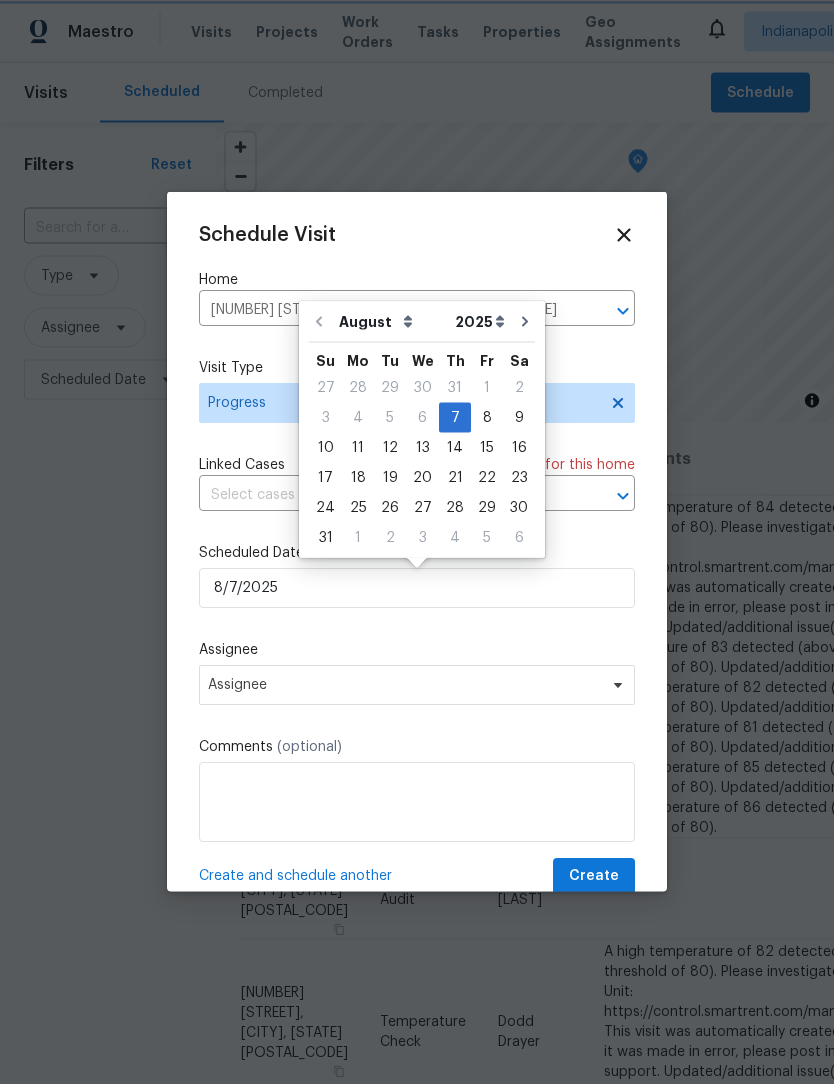 type on "8/8/2025" 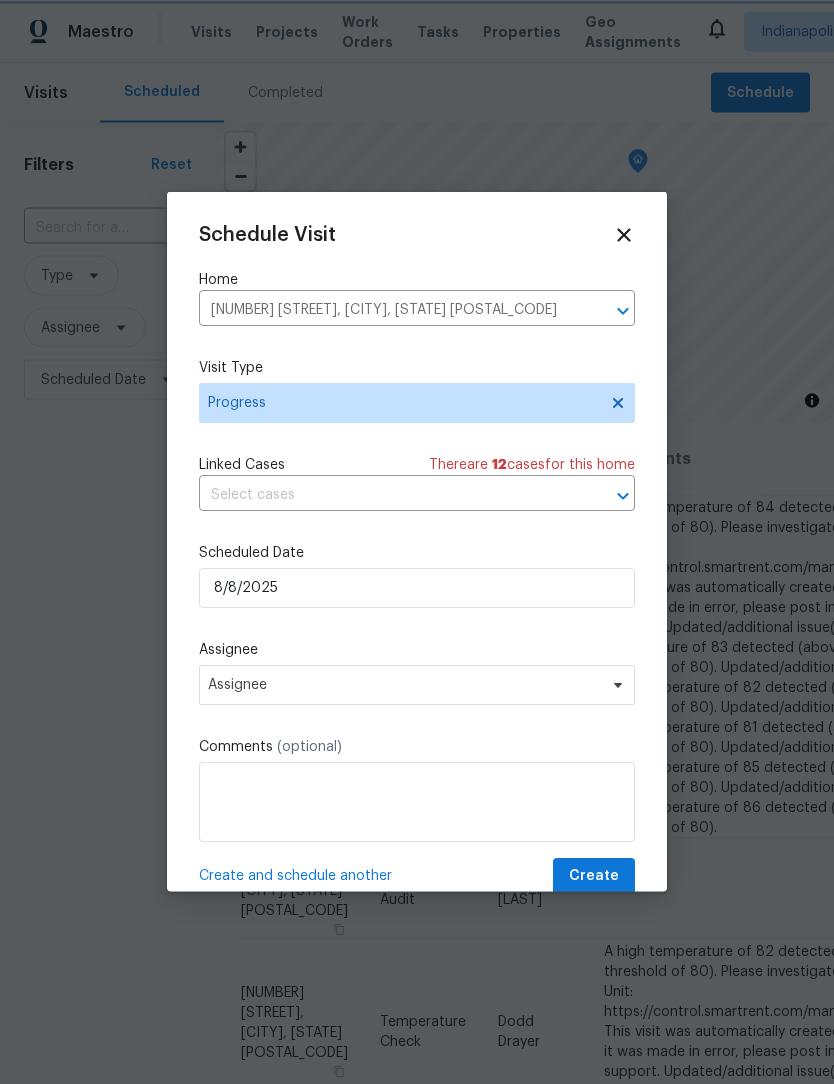 scroll, scrollTop: 1, scrollLeft: 0, axis: vertical 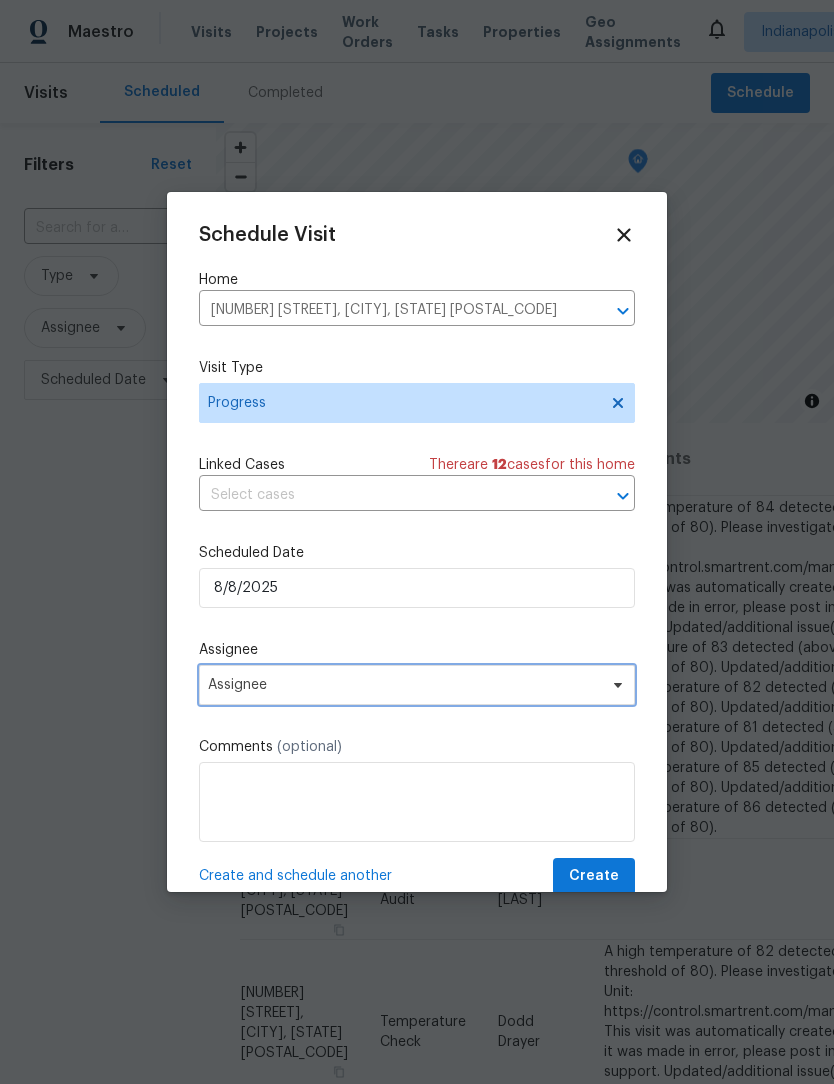 click on "Assignee" at bounding box center (404, 685) 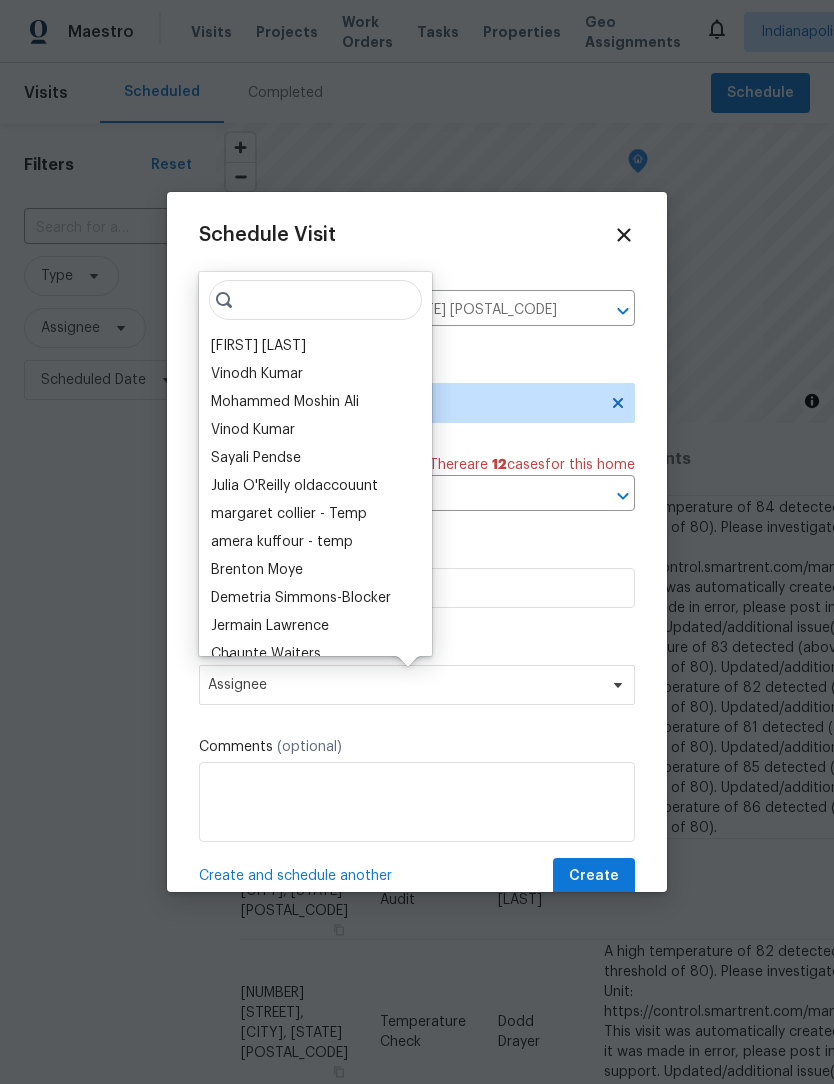 scroll, scrollTop: 0, scrollLeft: 0, axis: both 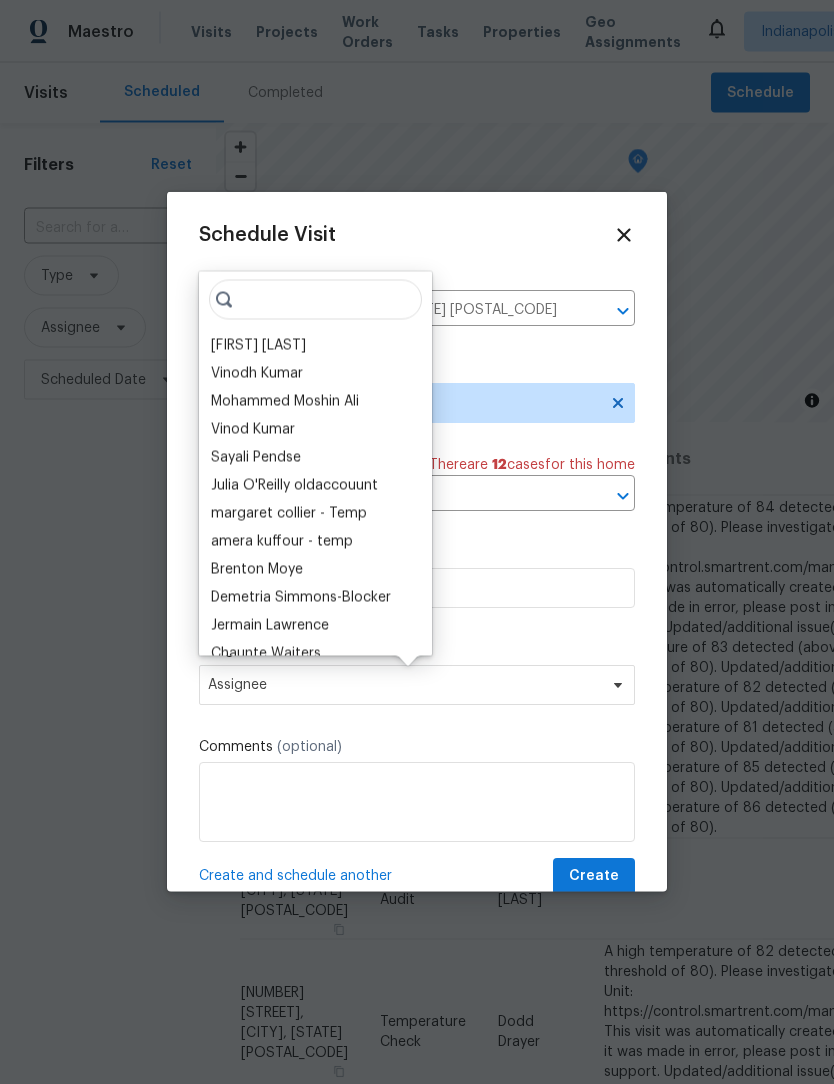click on "[FIRST] [LAST]" at bounding box center [258, 346] 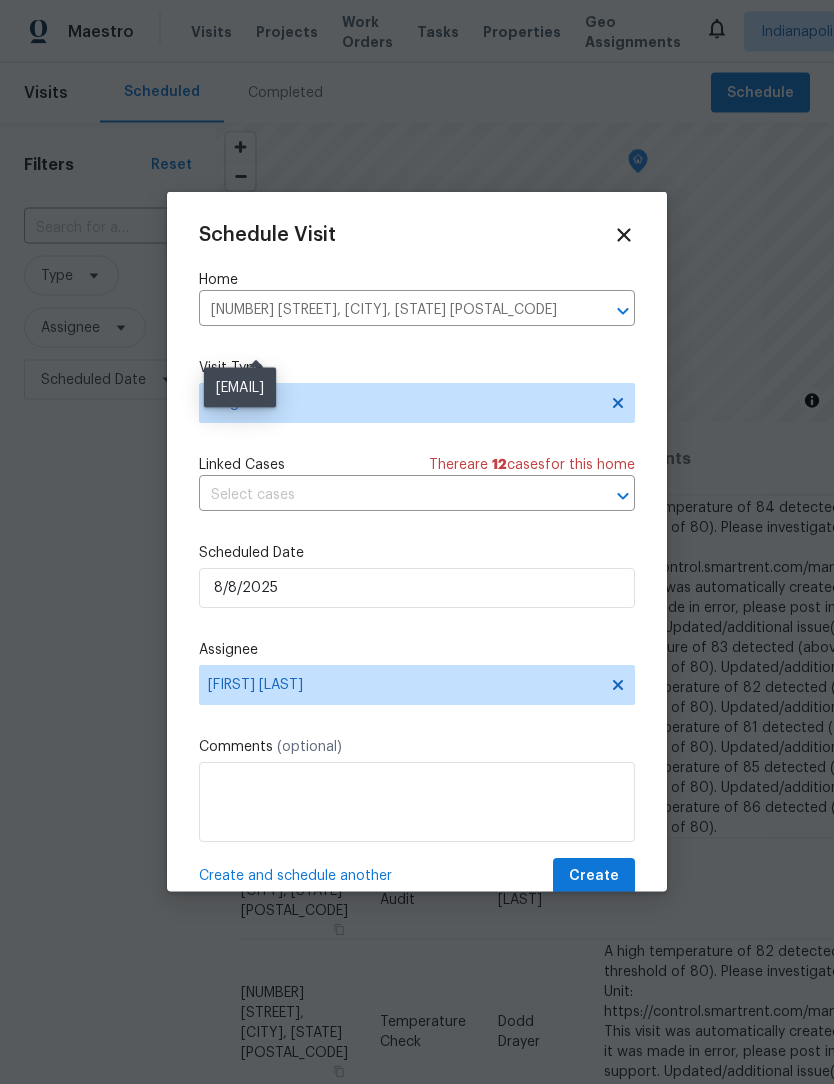 scroll, scrollTop: 1, scrollLeft: 0, axis: vertical 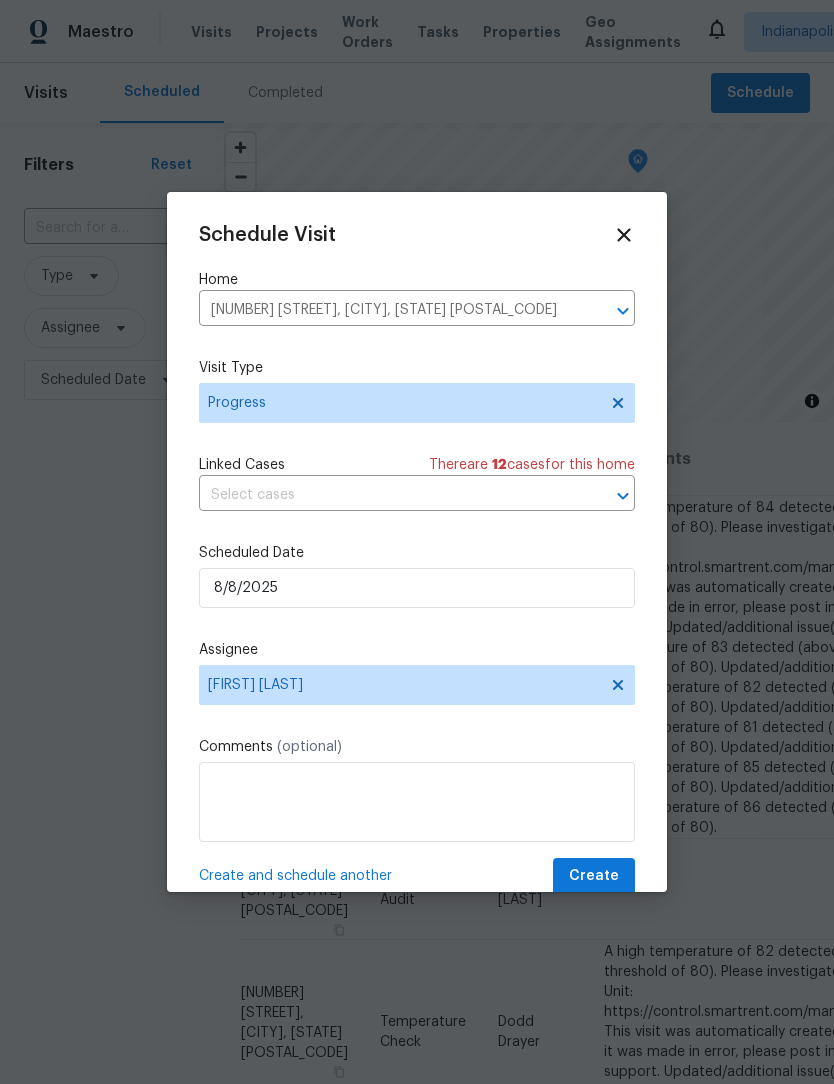 click on "Create and schedule another" at bounding box center [295, 876] 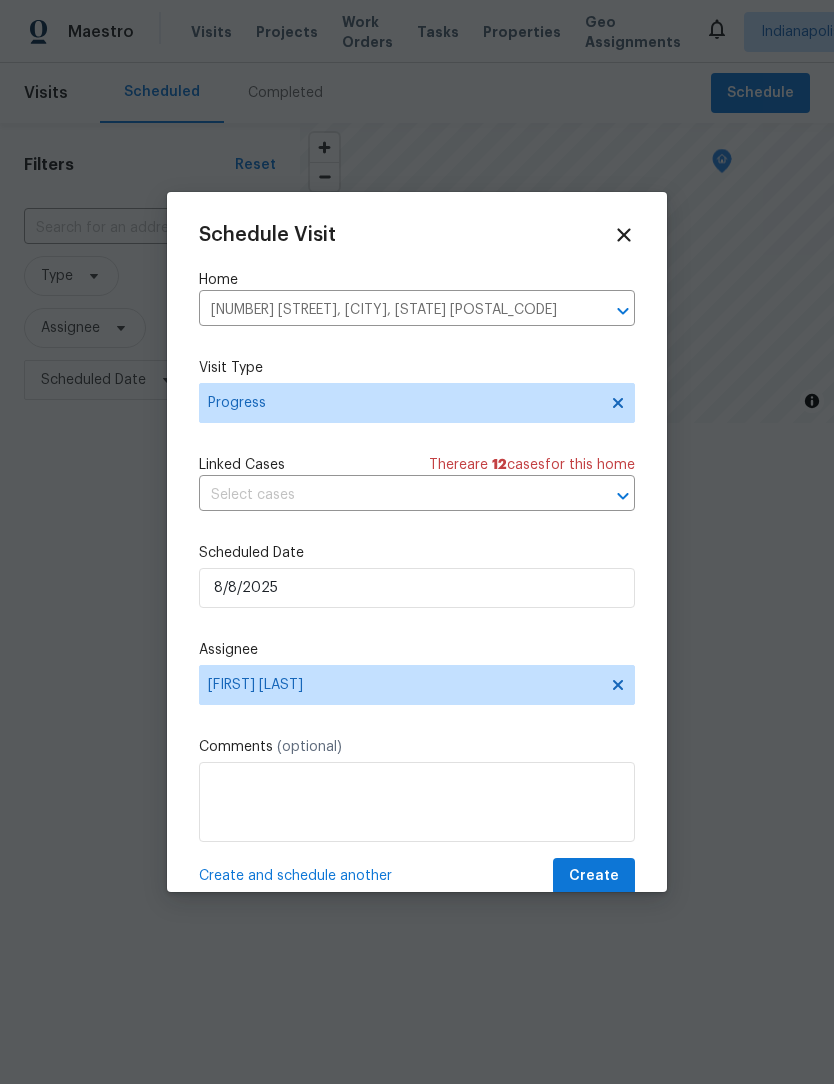 scroll, scrollTop: 0, scrollLeft: 0, axis: both 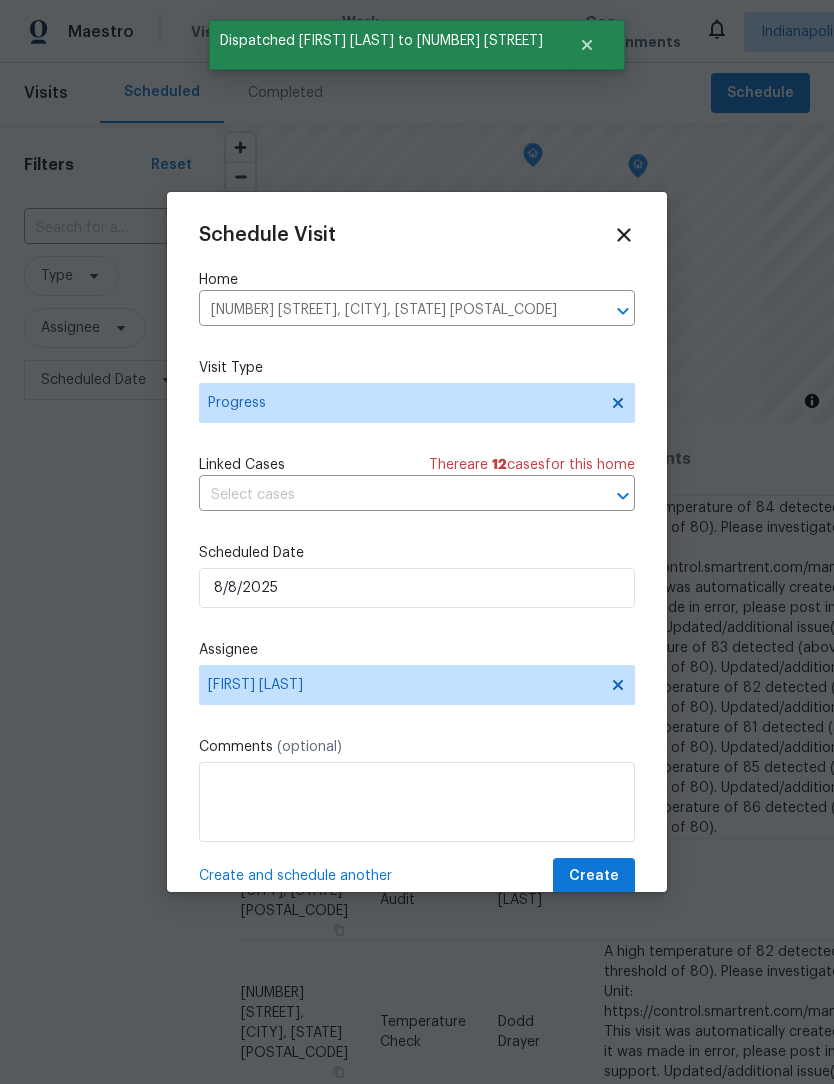 click on "6472 Merom Ct, Indianapolis, IN 46268" at bounding box center (389, 310) 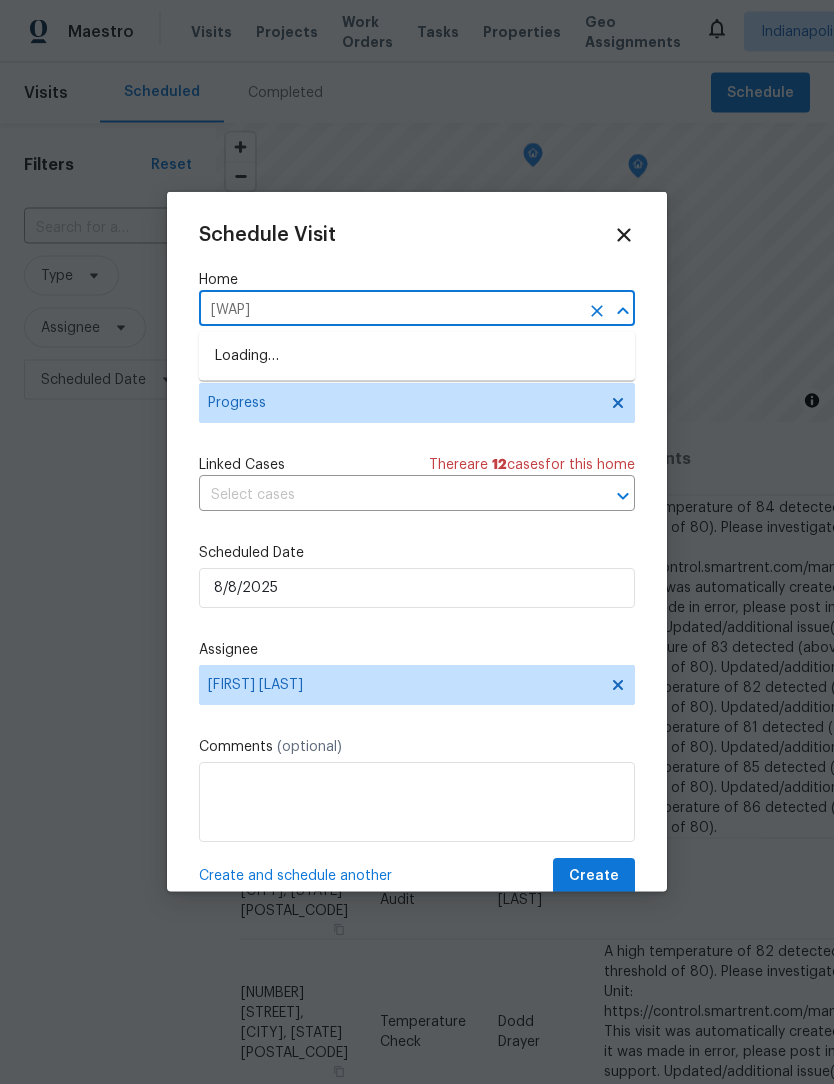 type on "wapi" 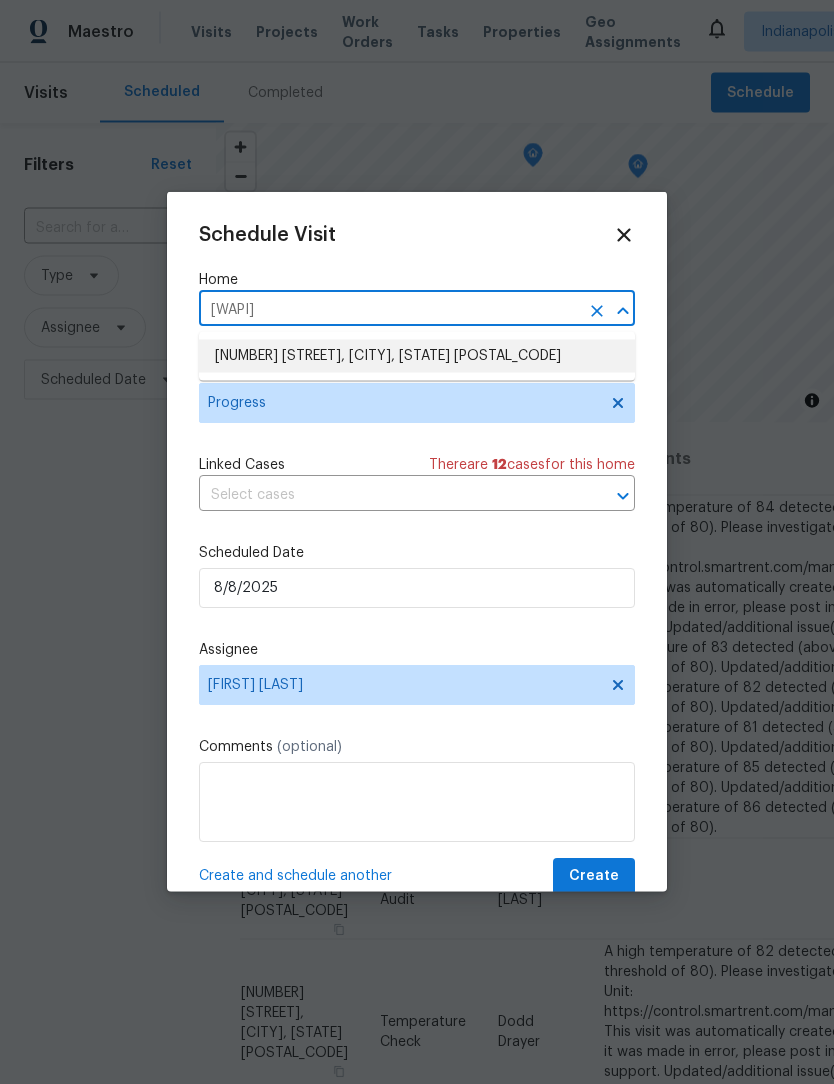 click on "11837 Wapiti Way, Noblesville, IN 46060" at bounding box center (417, 356) 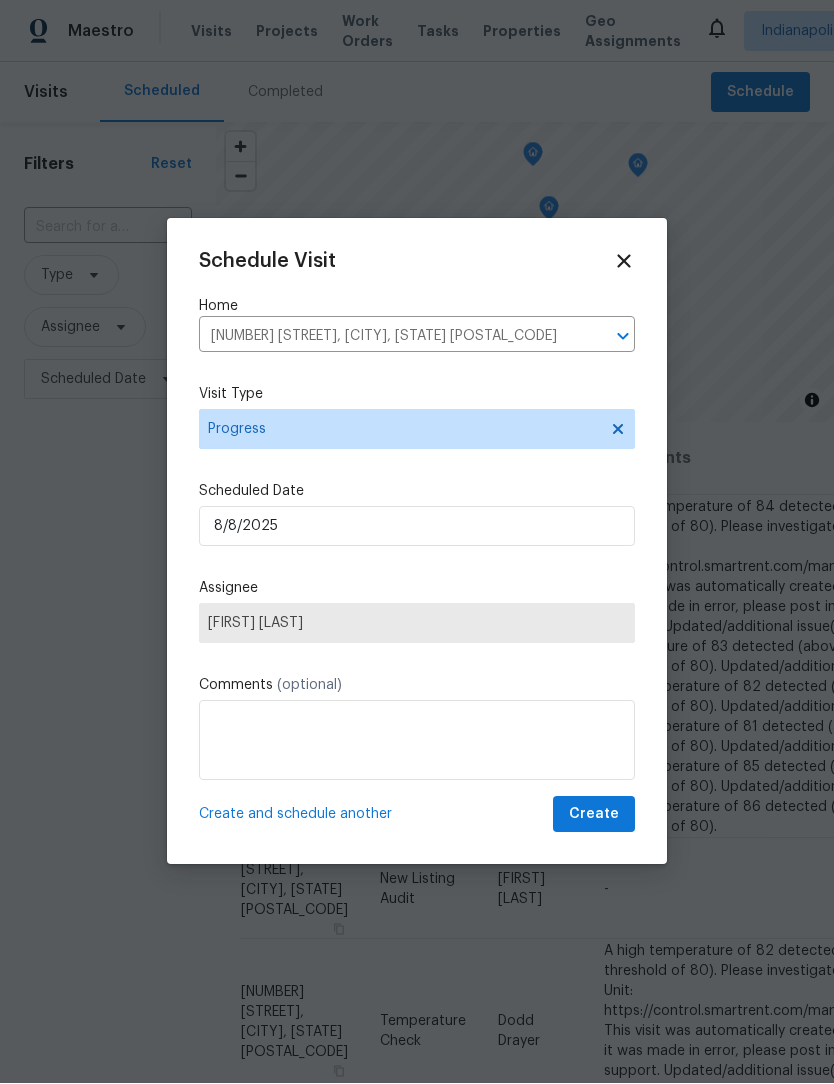 scroll, scrollTop: 1, scrollLeft: 0, axis: vertical 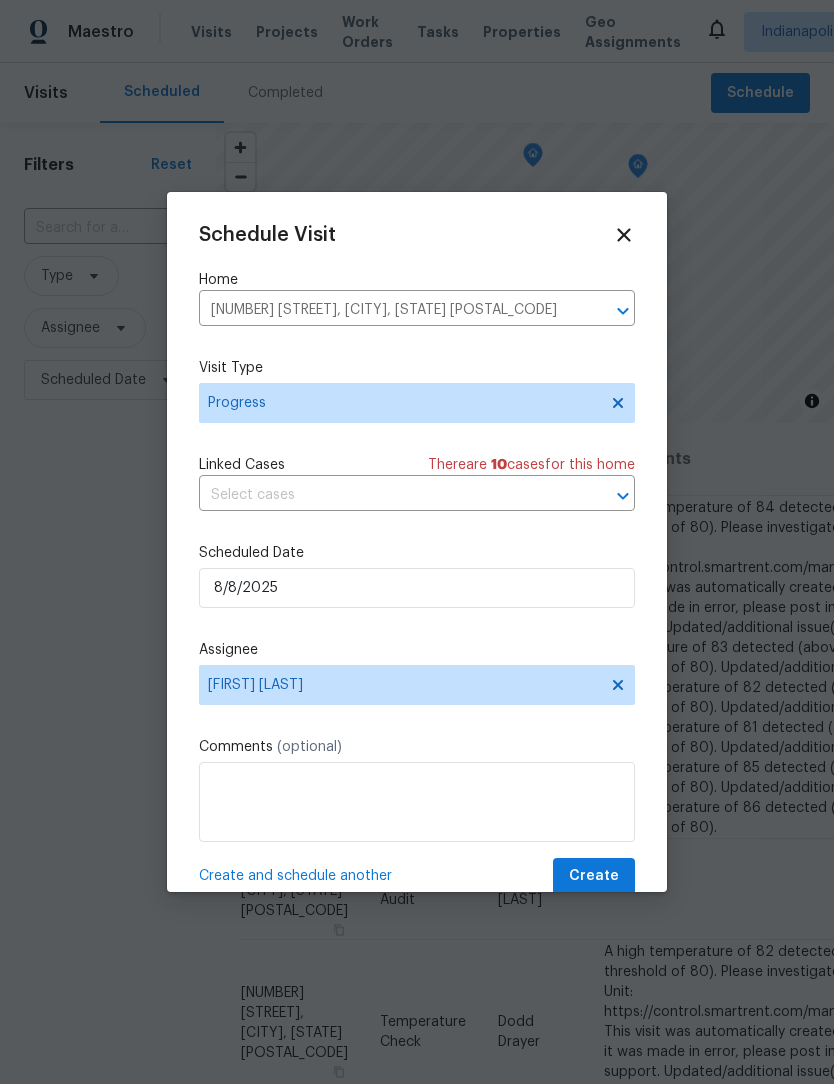 click on "Create and schedule another" at bounding box center [295, 876] 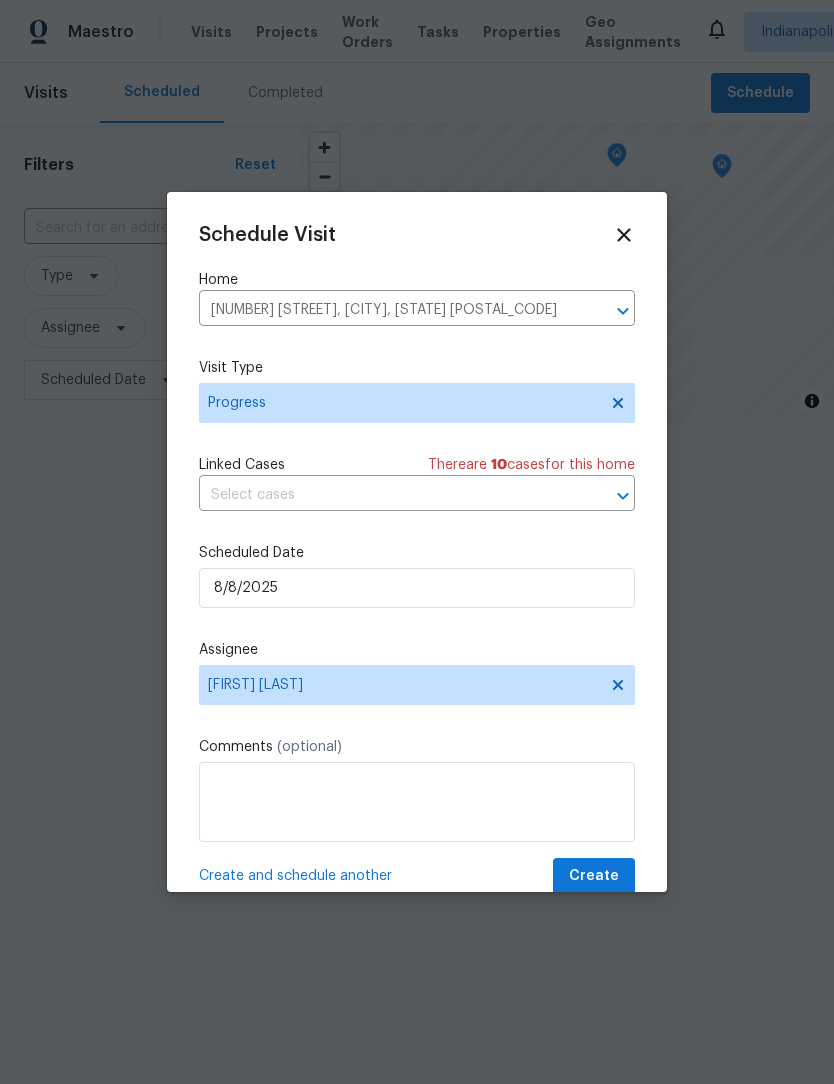 scroll, scrollTop: 0, scrollLeft: 0, axis: both 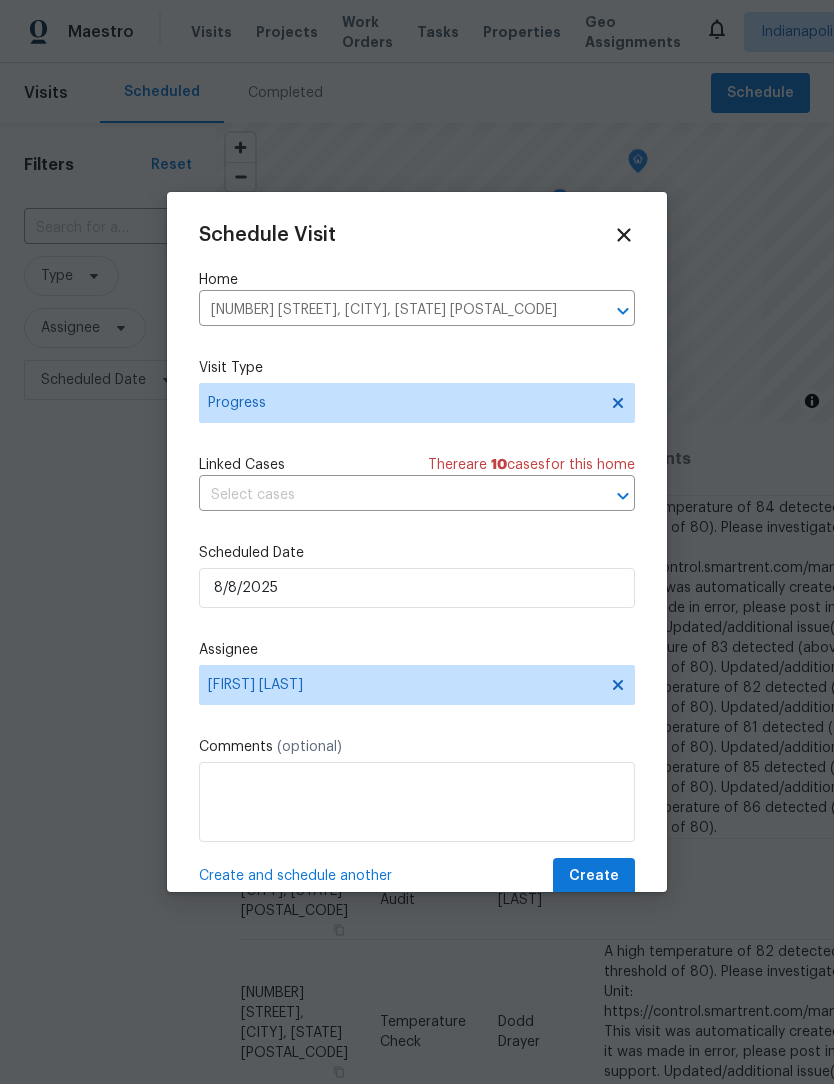click 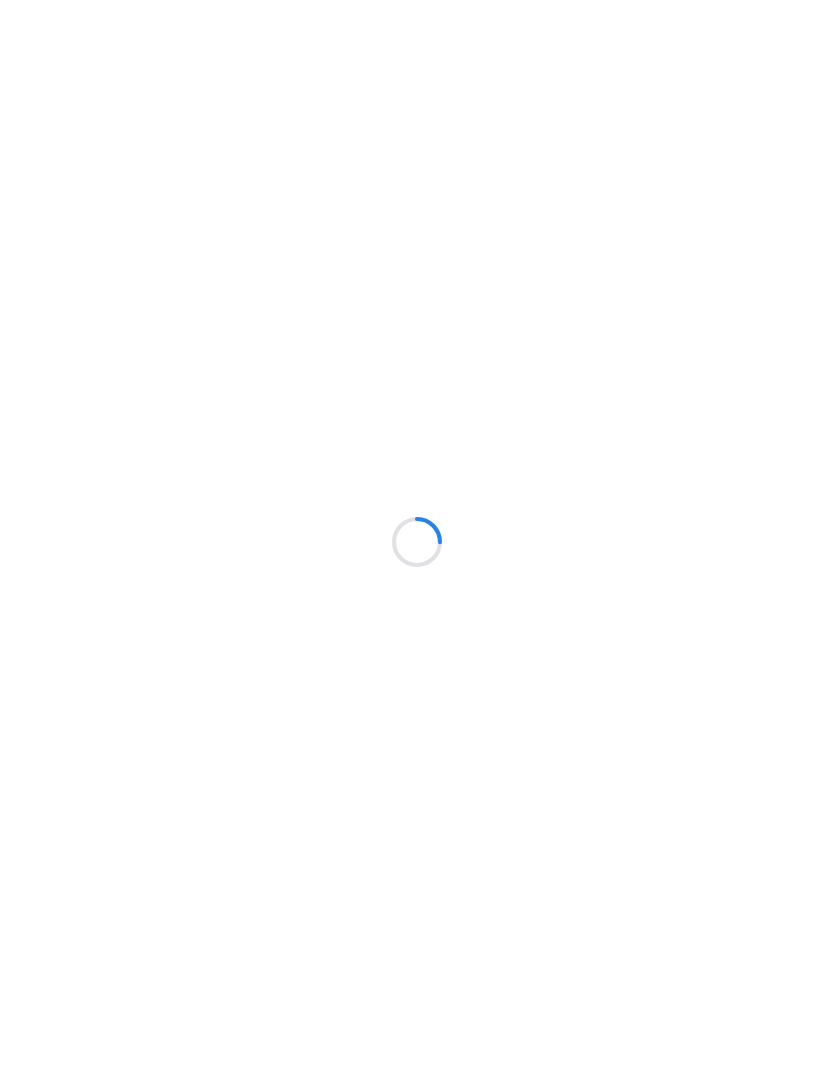 scroll, scrollTop: 0, scrollLeft: 0, axis: both 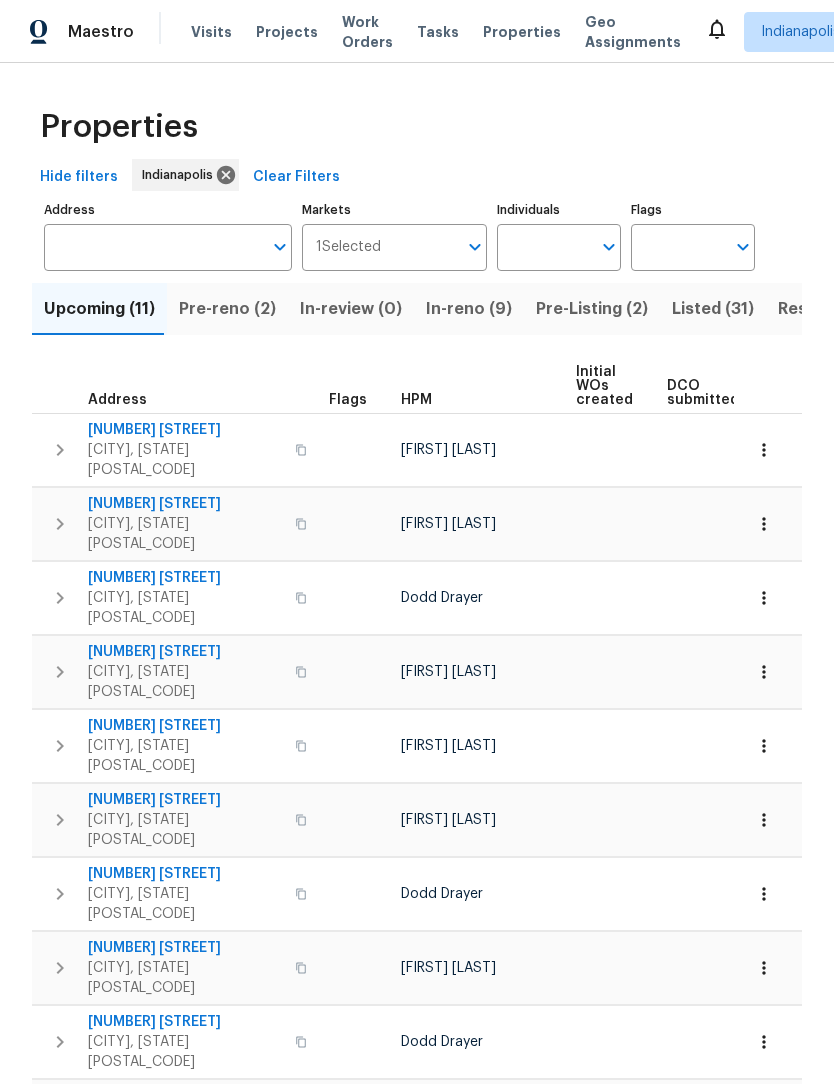 click on "Upcoming (11) Pre-reno (2) In-review (0) In-reno (9) Pre-Listing (2) Listed (31) Resale (28) Done (678) Unknown (0) Address Flags HPM Initial WOs created DCO submitted DCO complete D0W complete Scheduled COE Scheduled LCO Ready Date 5765 Liberty Creek Dr E Indianapolis, IN 46254 Isaul Martinez 07/29/25 08/15/25 08/18/25 13947 Meadow Lake Dr Fishers, IN 46038 Isaul Martinez 08/15/25 08/18/25 2556 Greythorne Dr Indianapolis, IN 46239 Dodd Drayer 08/15/25 08/17/25 08/18/25 4733 Kelvington Dr Indianapolis, IN 46254 Isaul Martinez 08/01/25 08/18/25 08/19/25 2020 Pheasant Run Westfield, IN 46074 Isaul Martinez 08/18/25 08/19/25 8259 Hampton Cir W Indianapolis, IN 46256 Isaul Martinez 08/18/25 08/19/25 442 Orchardview Ct Greenwood, IN 46142 Dodd Drayer 08/18/25 08/19/25 4905 Flame Way Indianapolis, IN 46254 Isaul Martinez 08/20/25 08/21/25 1616 Briarstone Way Indianapolis, IN 46227 Dodd Drayer 08/29/25 09/02/25 4832 Vermillion Ct Avon, IN 46123 Isaul Martinez 09/02/25 09/03/25 3630 Alsace Dr Indianapolis, IN 46226 1" at bounding box center (417, 774) 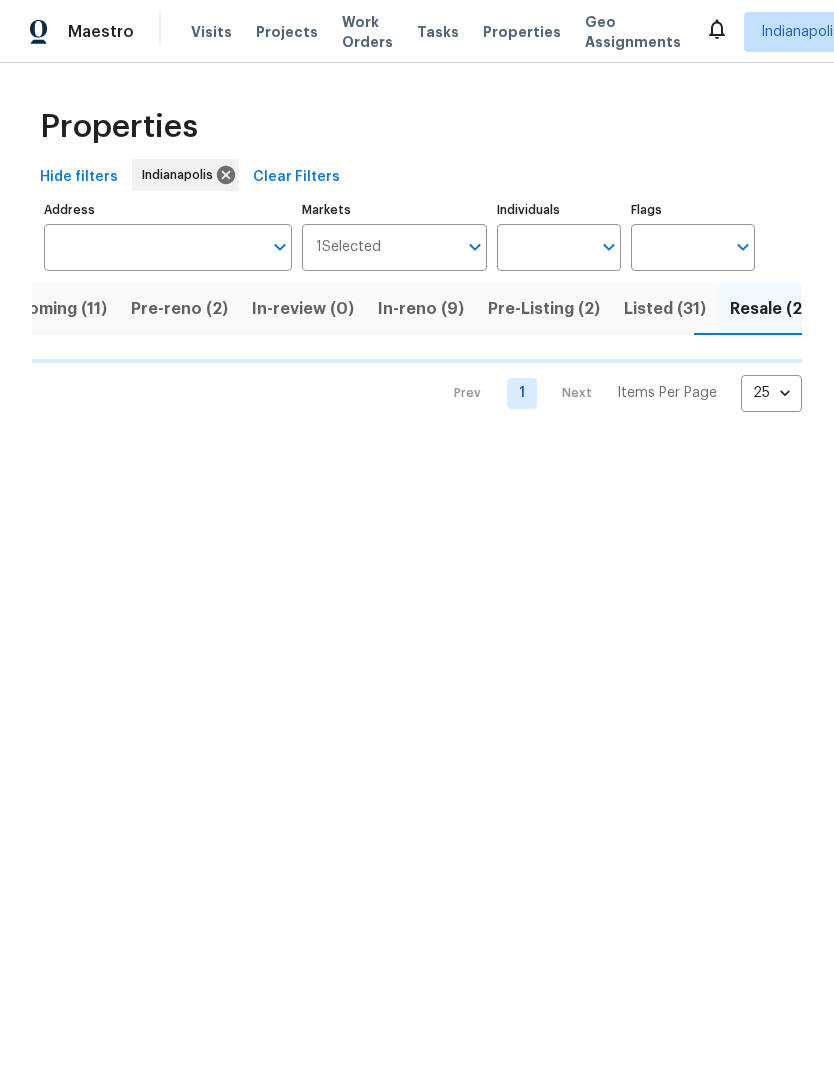 scroll, scrollTop: 0, scrollLeft: 48, axis: horizontal 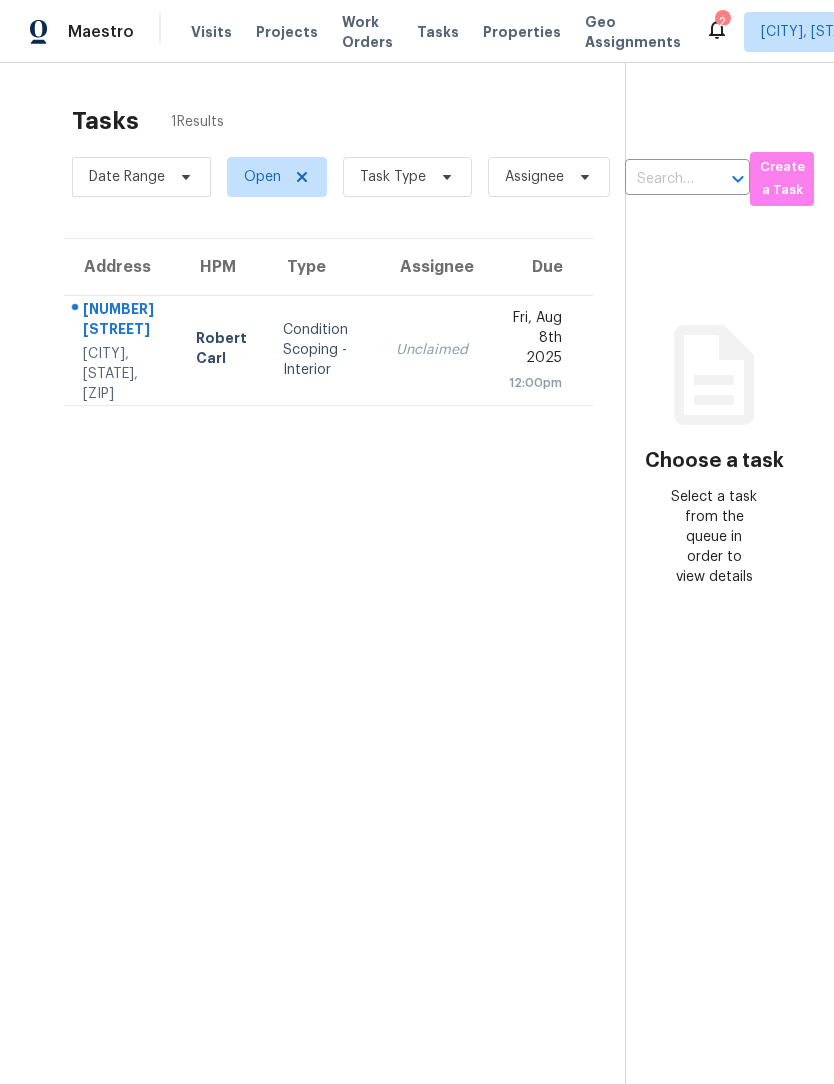 click on "Condition Scoping - Interior" at bounding box center (323, 350) 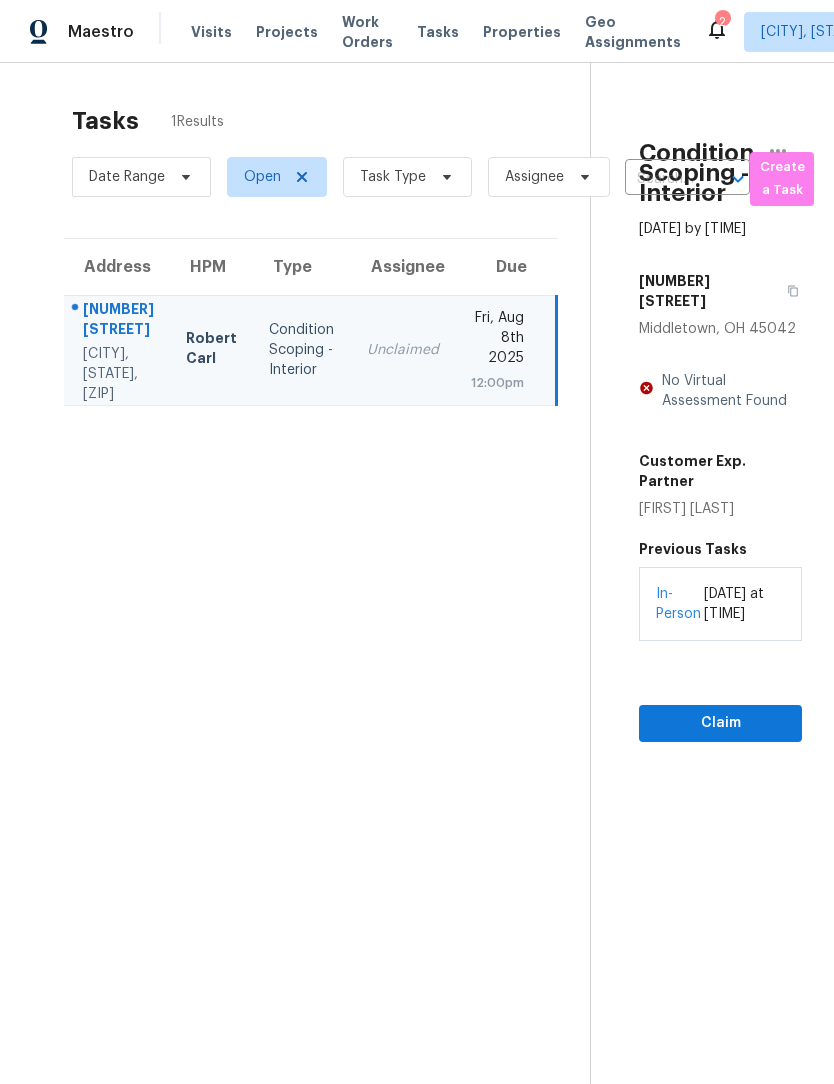 click on "Tasks 1 Results Date Range Open Task Type Assignee ​ Create a Task Address HPM Type Assignee Due [NUMBER] [STREET] [CITY], [STATE] [NAME] Condition Scoping - Interior Unclaimed [DATE] [TIME]" at bounding box center [311, 621] 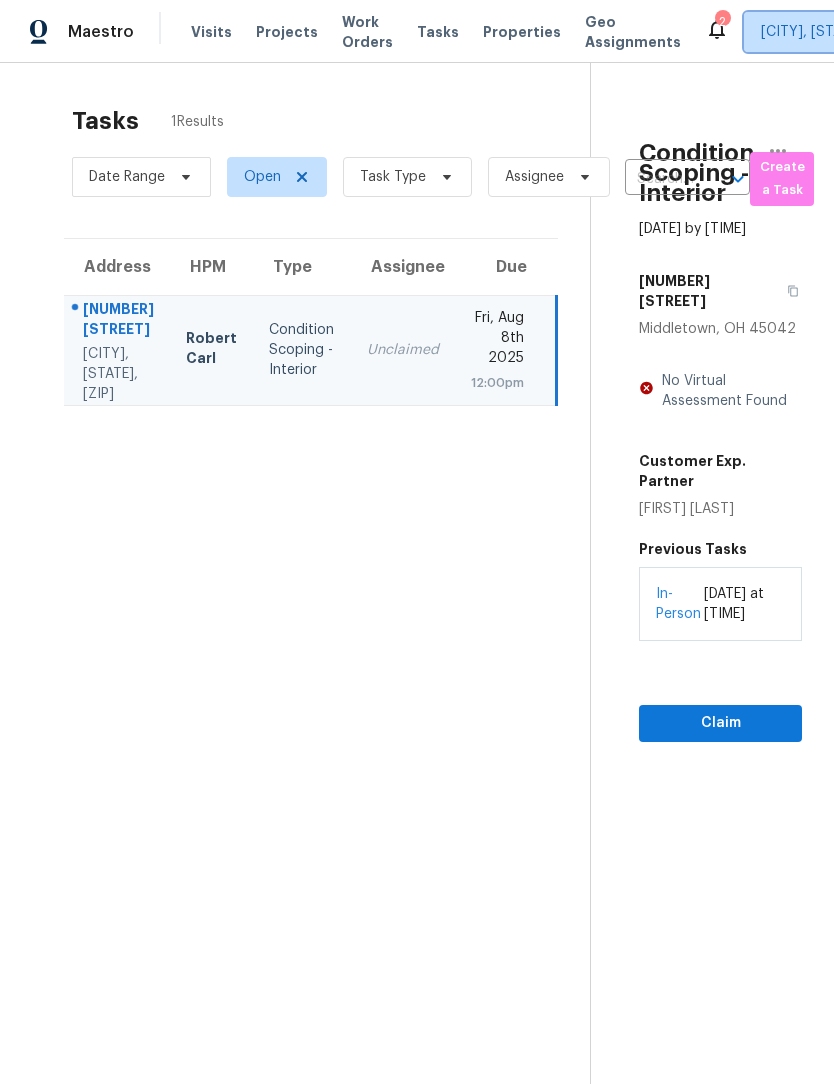 click on "[CITY], [STATE]" at bounding box center (811, 32) 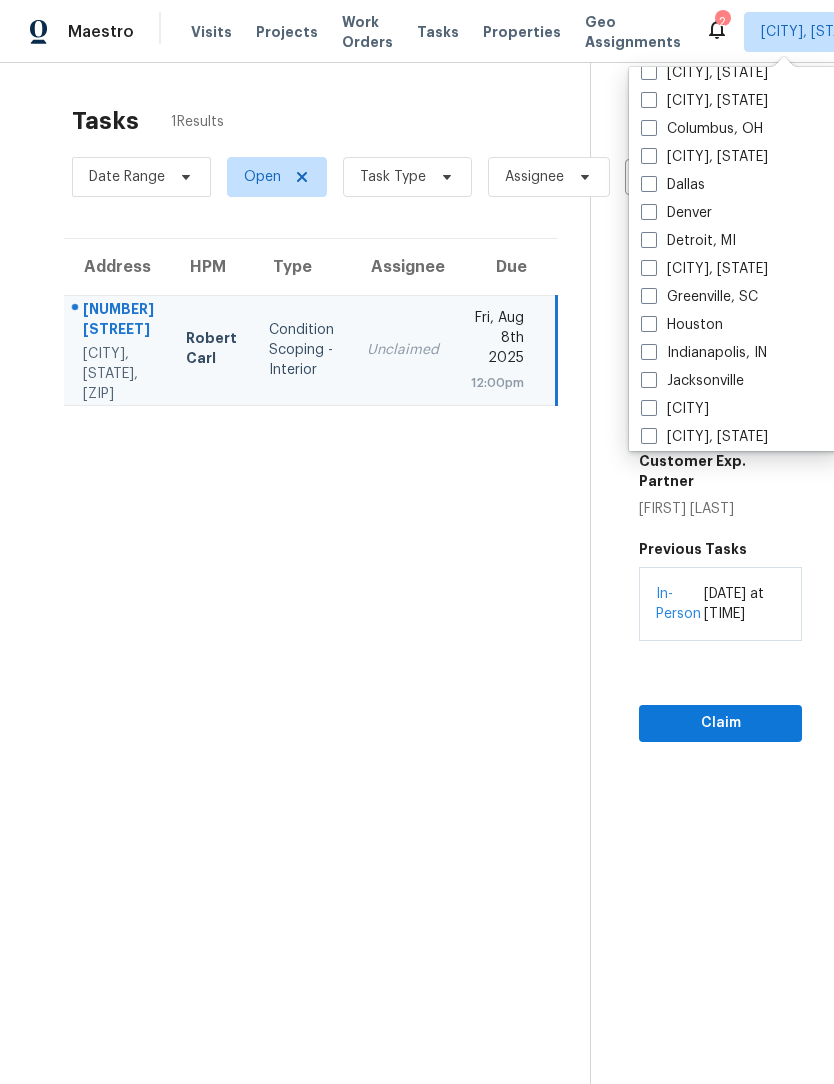 scroll, scrollTop: 436, scrollLeft: 0, axis: vertical 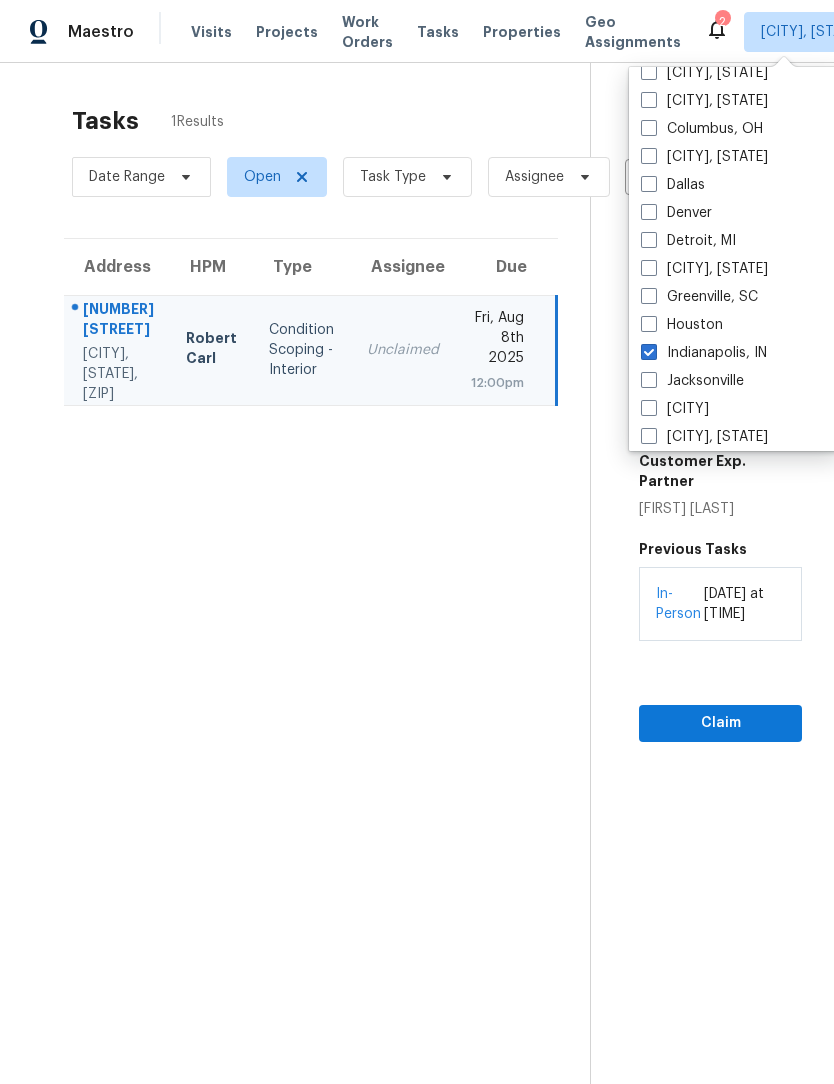 checkbox on "true" 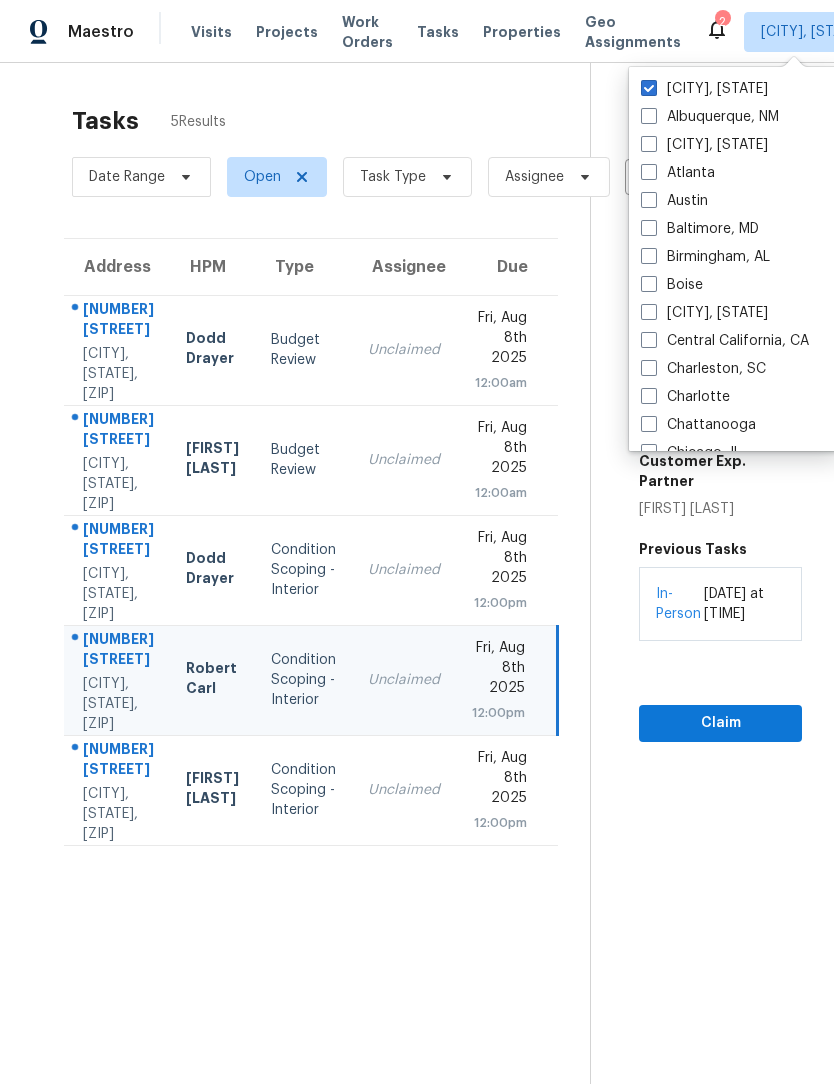 scroll, scrollTop: 0, scrollLeft: 0, axis: both 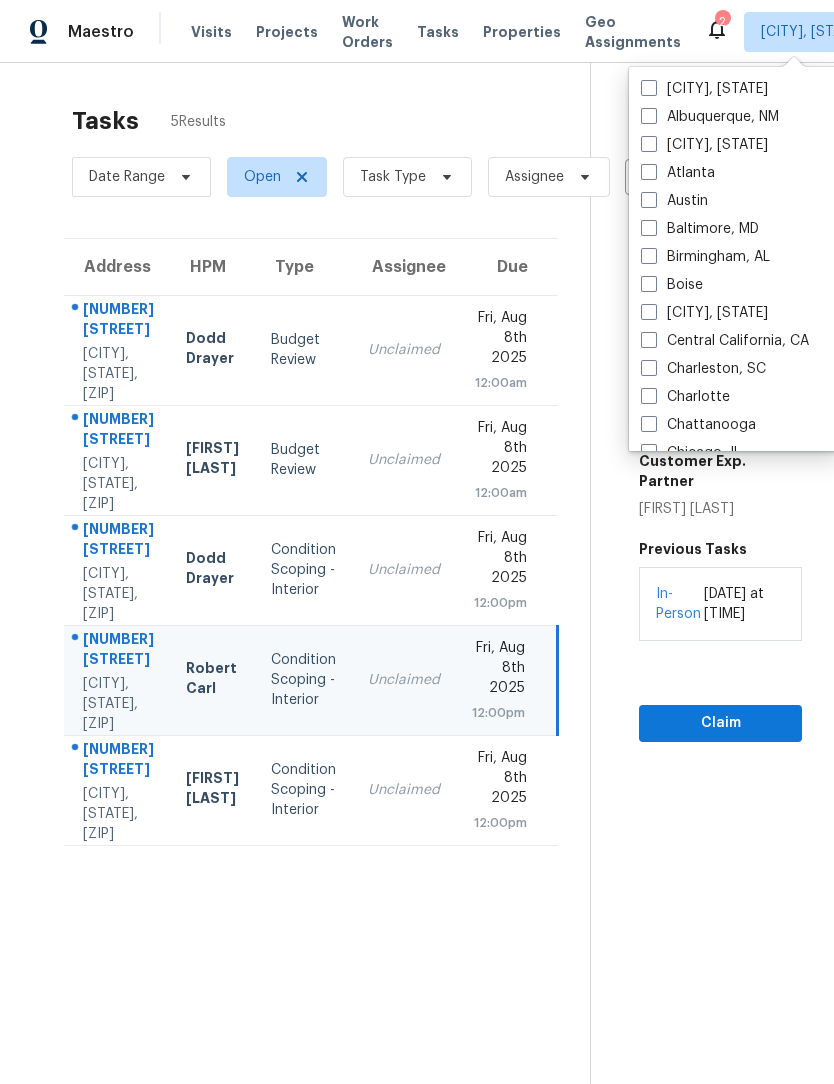 checkbox on "false" 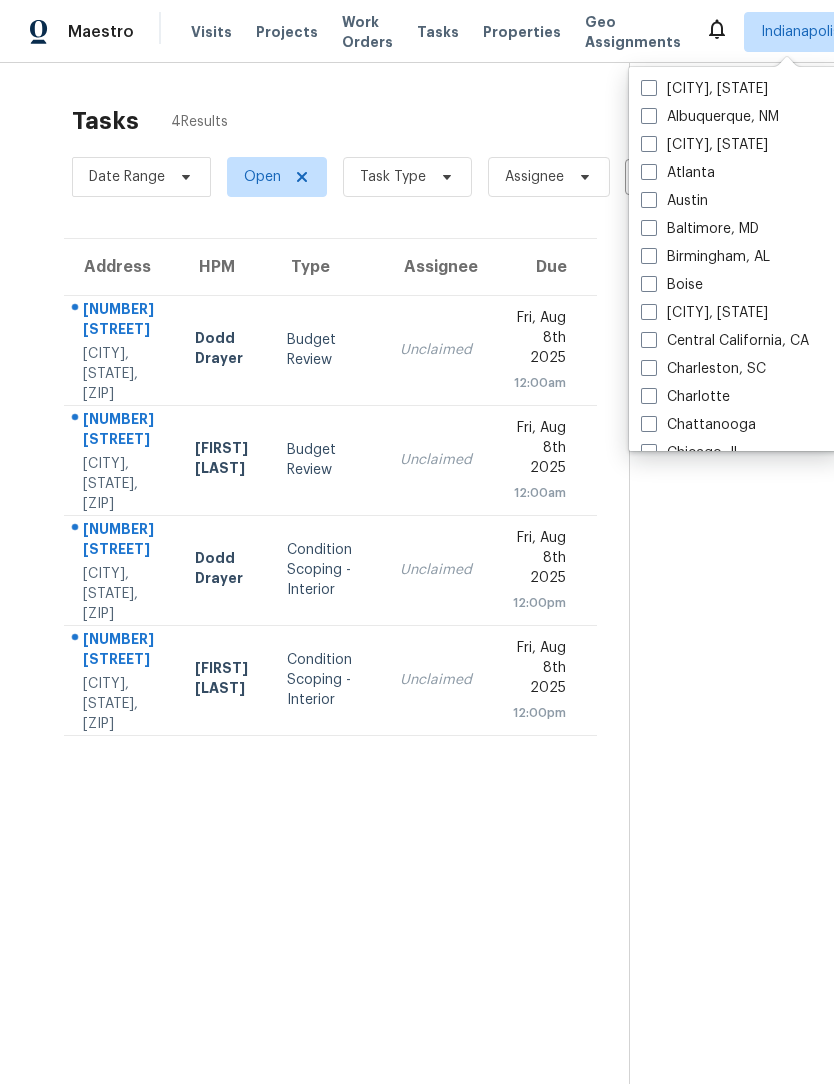 click on "Tasks 4  Results" at bounding box center [350, 121] 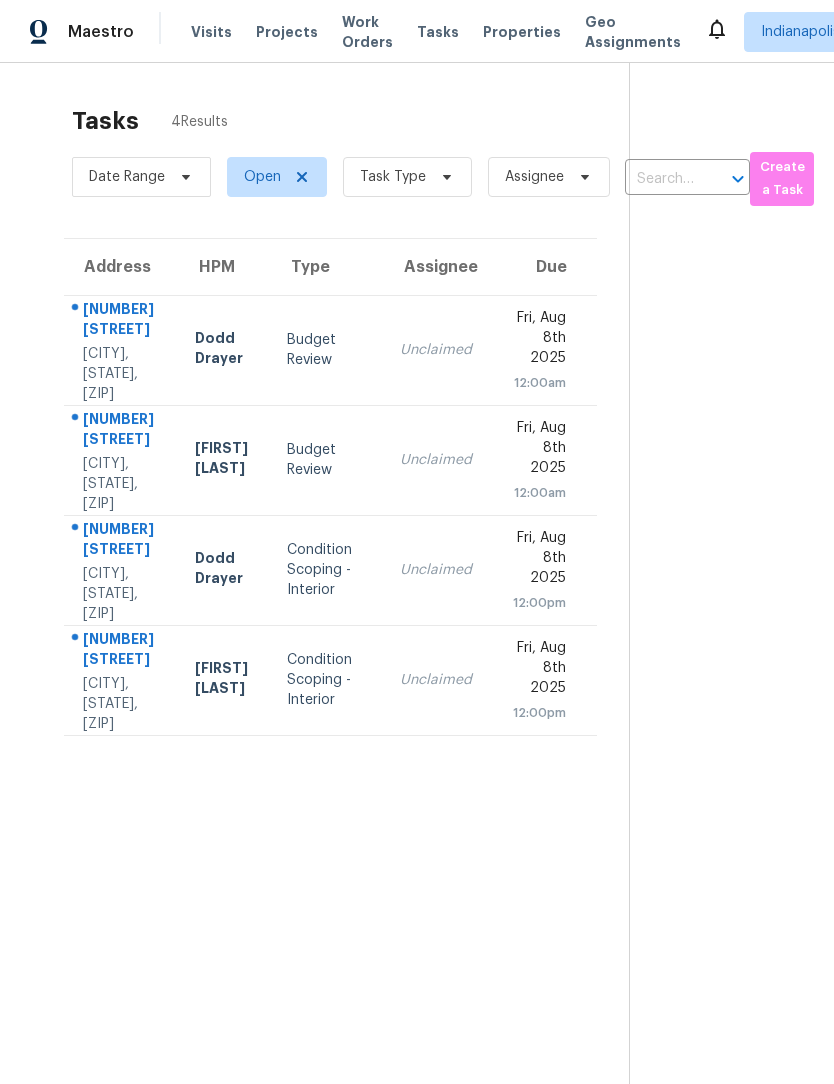 click on "Work Orders" at bounding box center (367, 32) 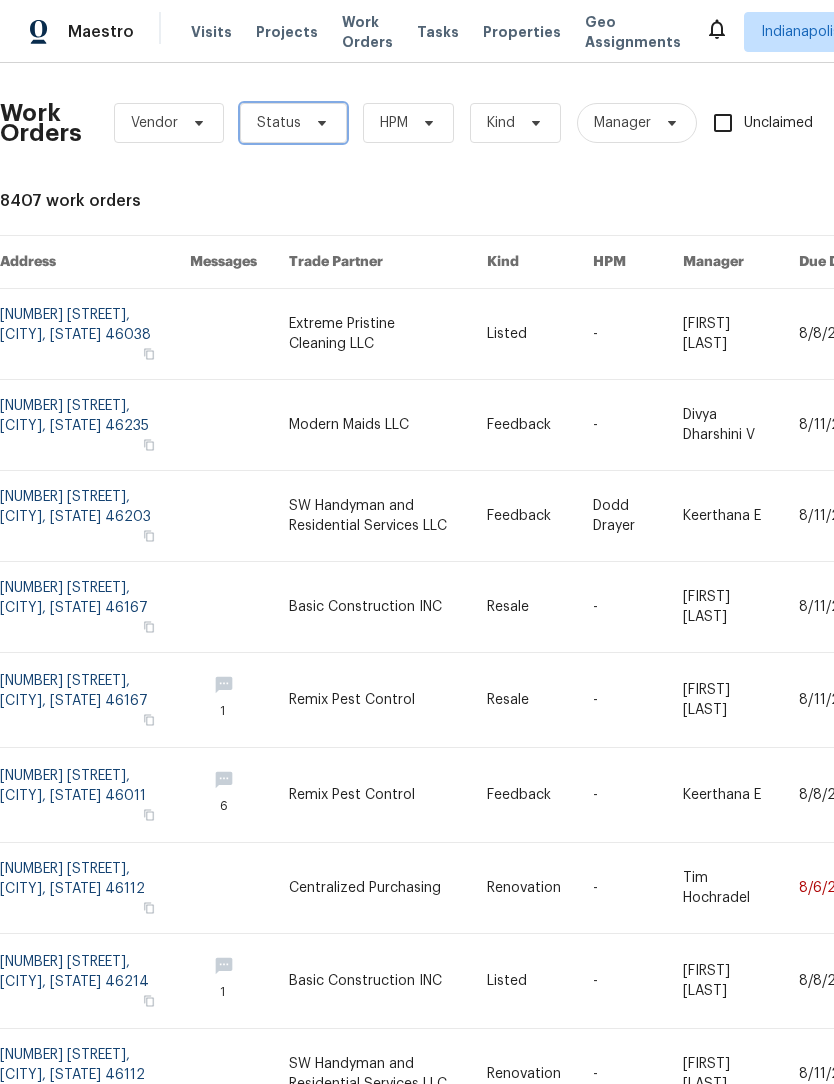 click on "Status" at bounding box center (279, 123) 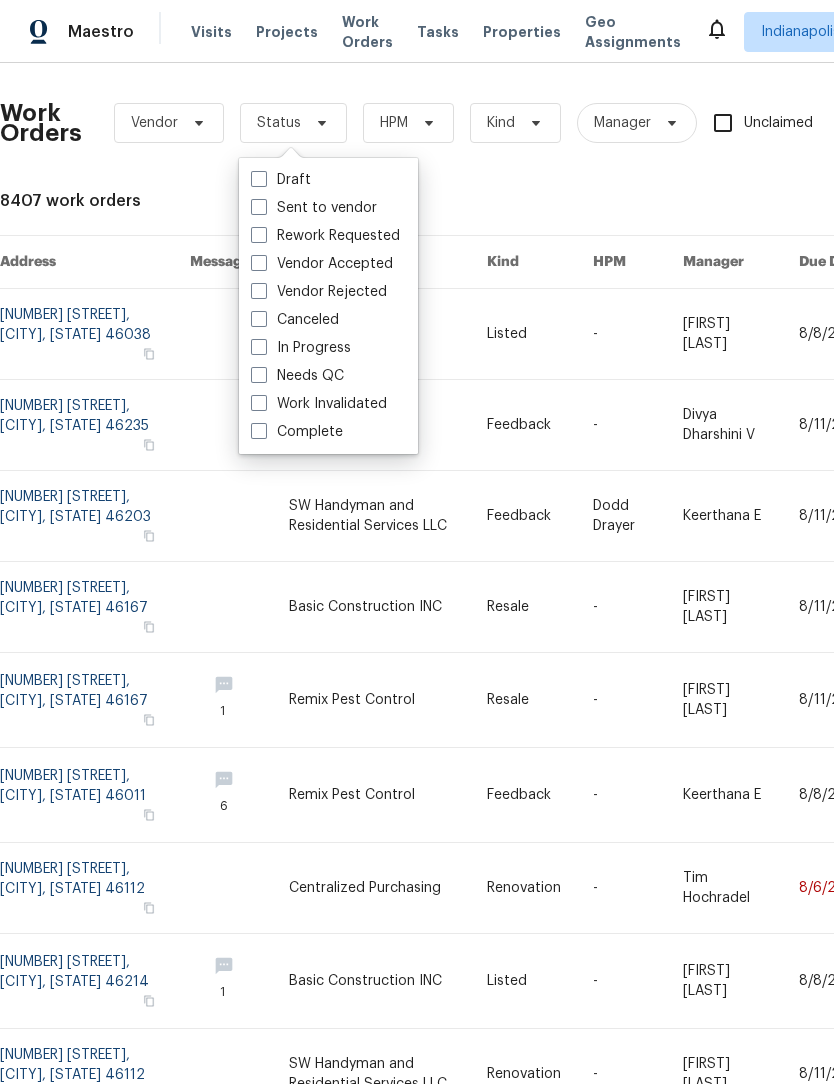 click on "Needs QC" at bounding box center (297, 376) 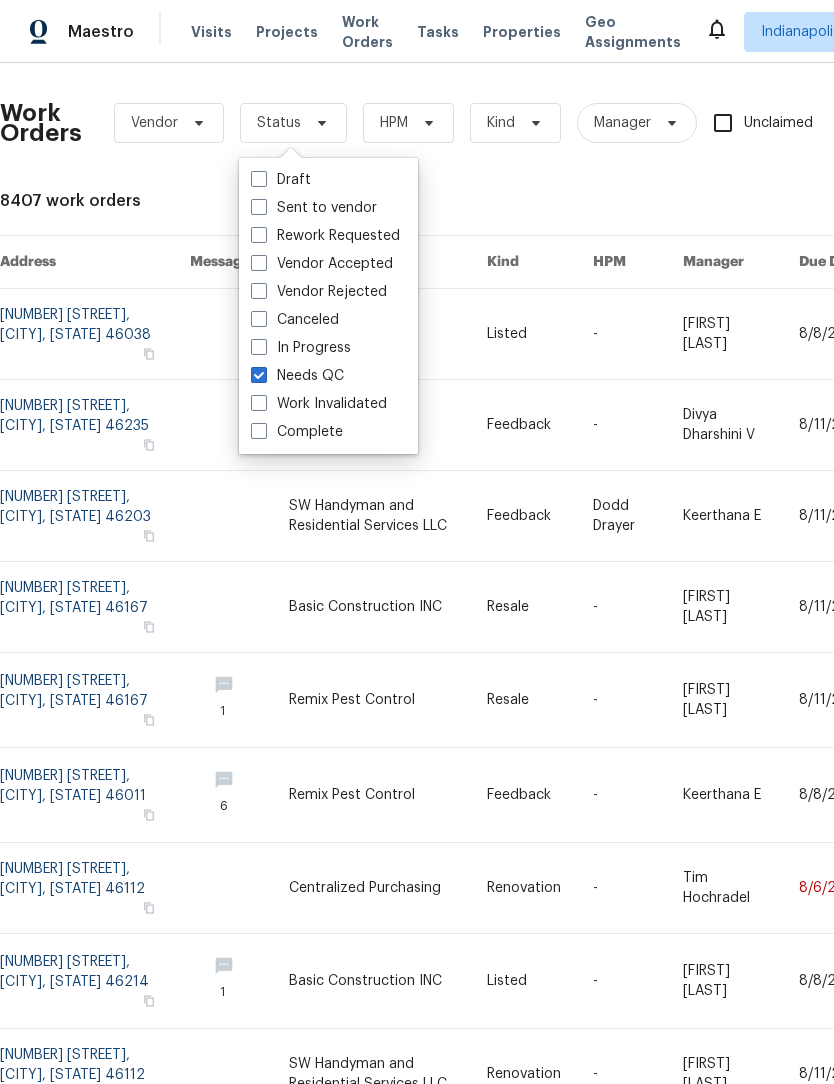 checkbox on "true" 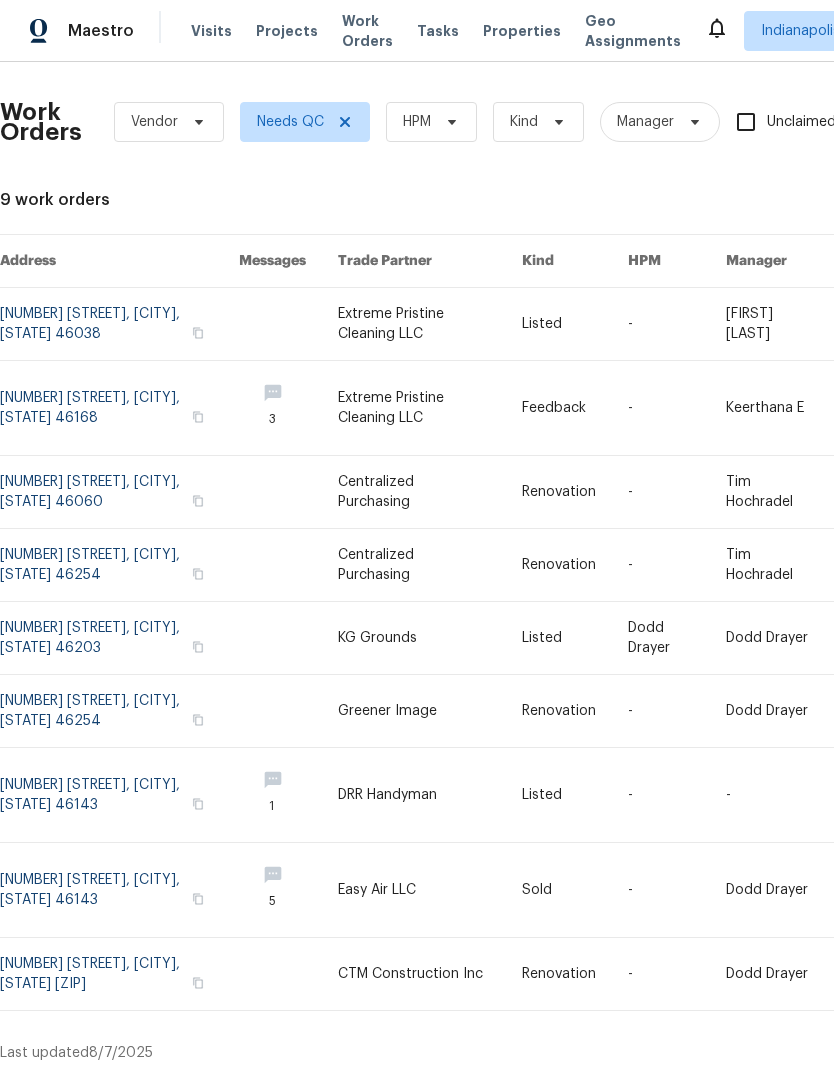 click at bounding box center (429, 325) 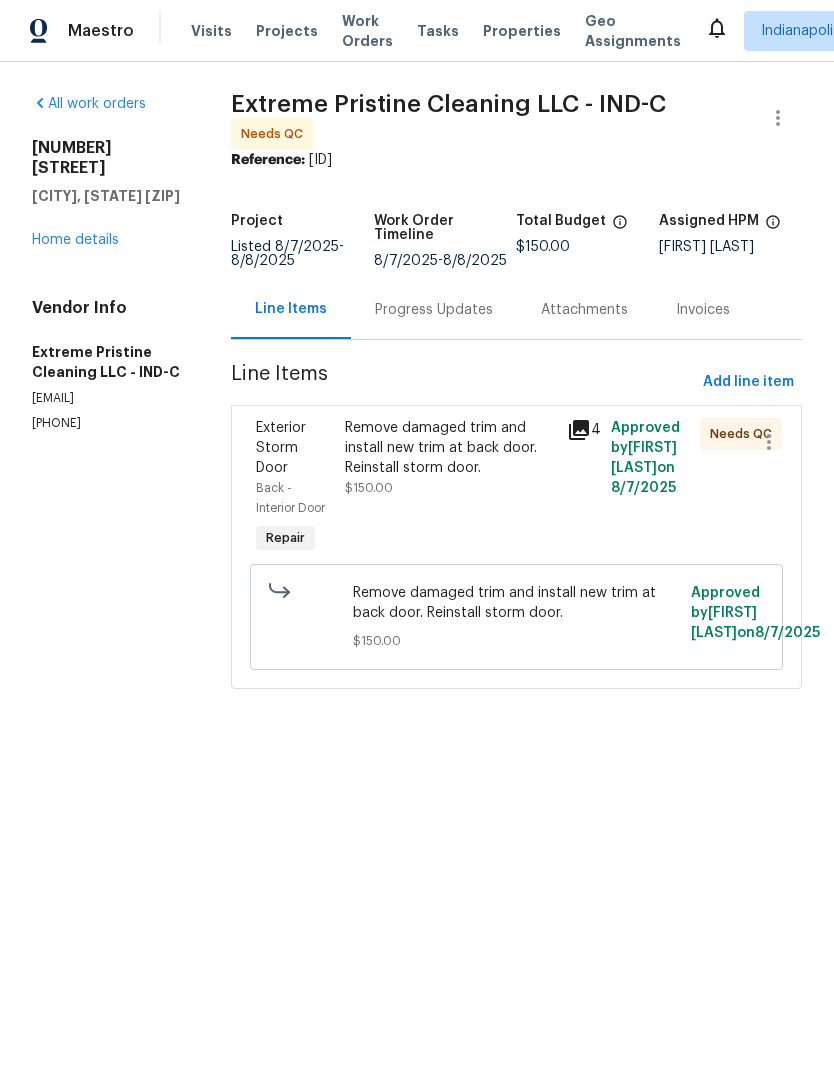 click on "Remove damaged trim and install new trim at back door. Reinstall storm door." at bounding box center [450, 449] 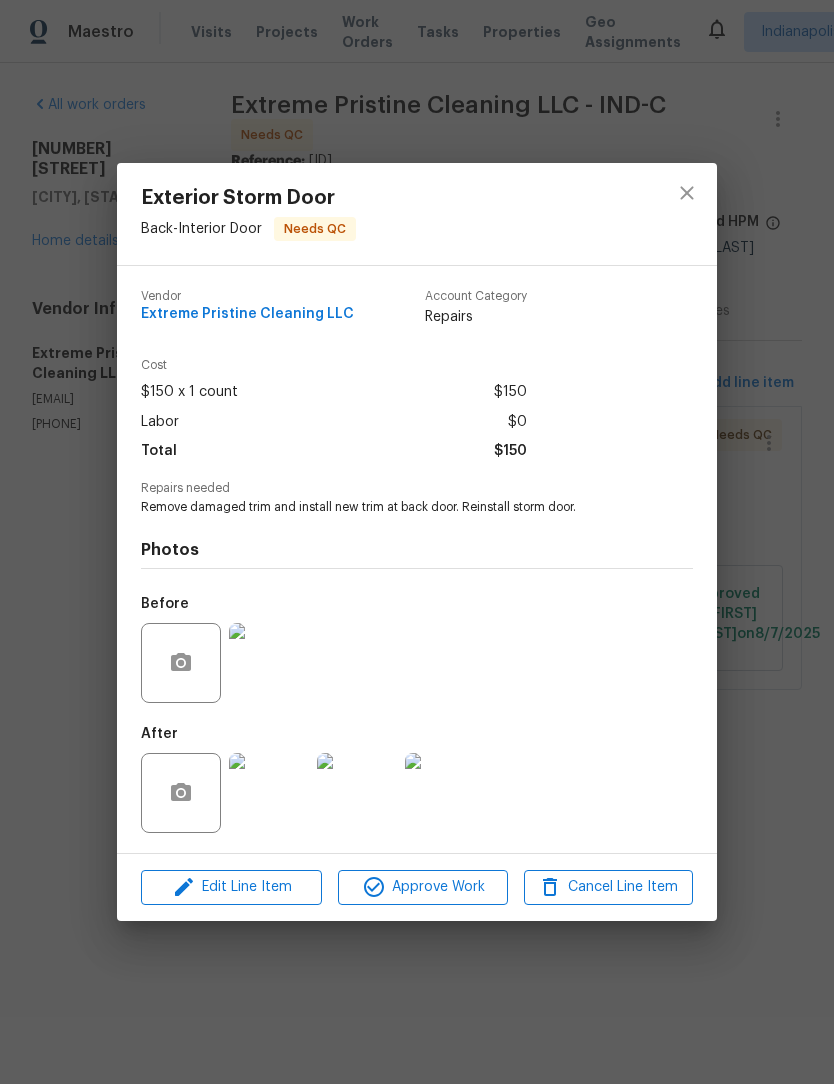 click at bounding box center (269, 793) 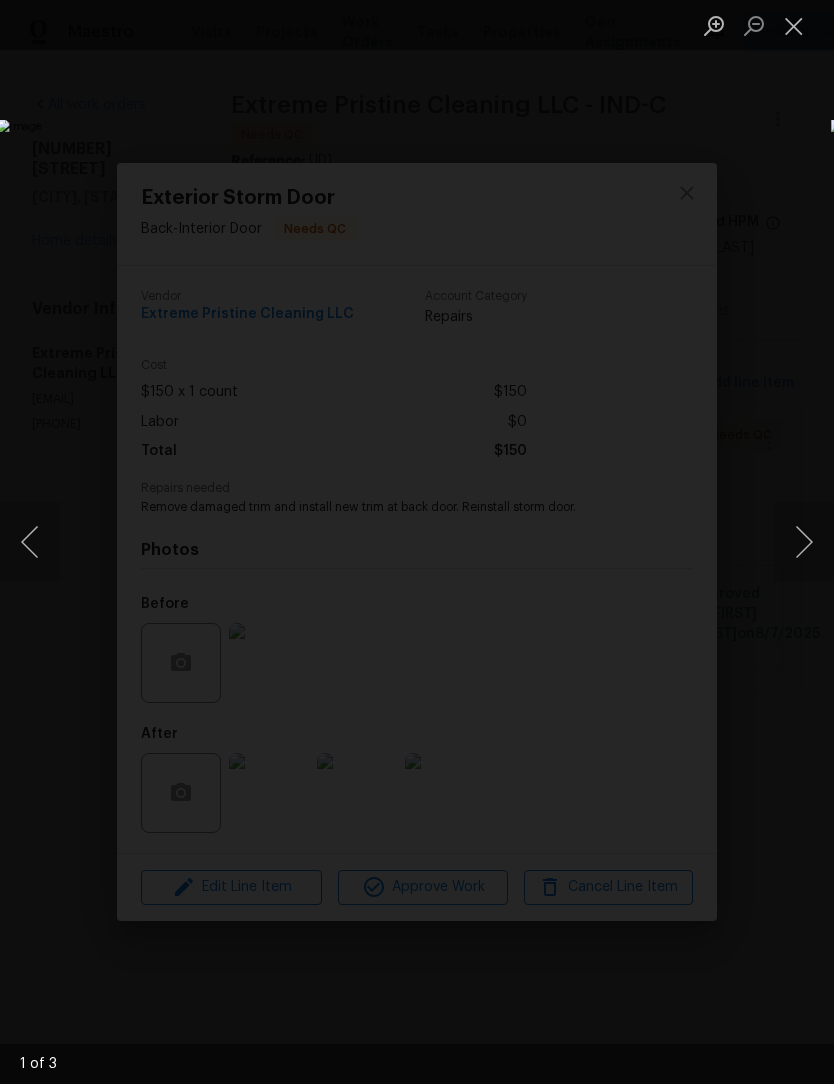 click at bounding box center [804, 542] 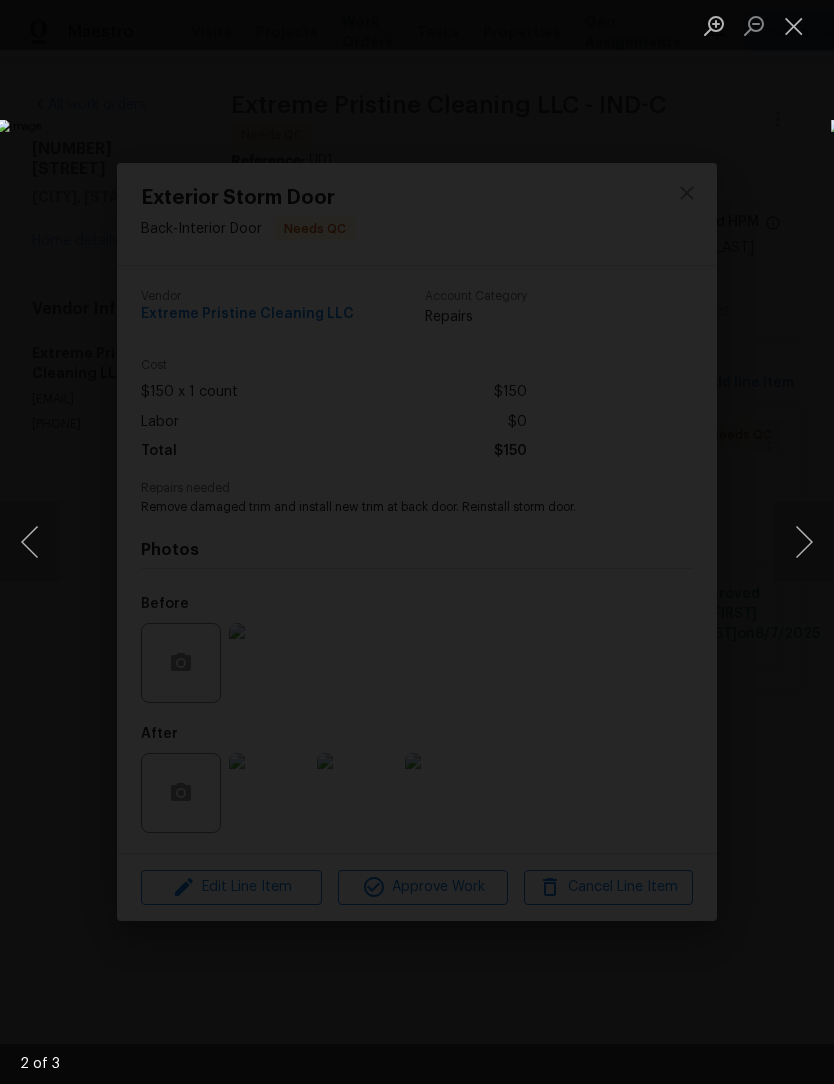 click at bounding box center (804, 542) 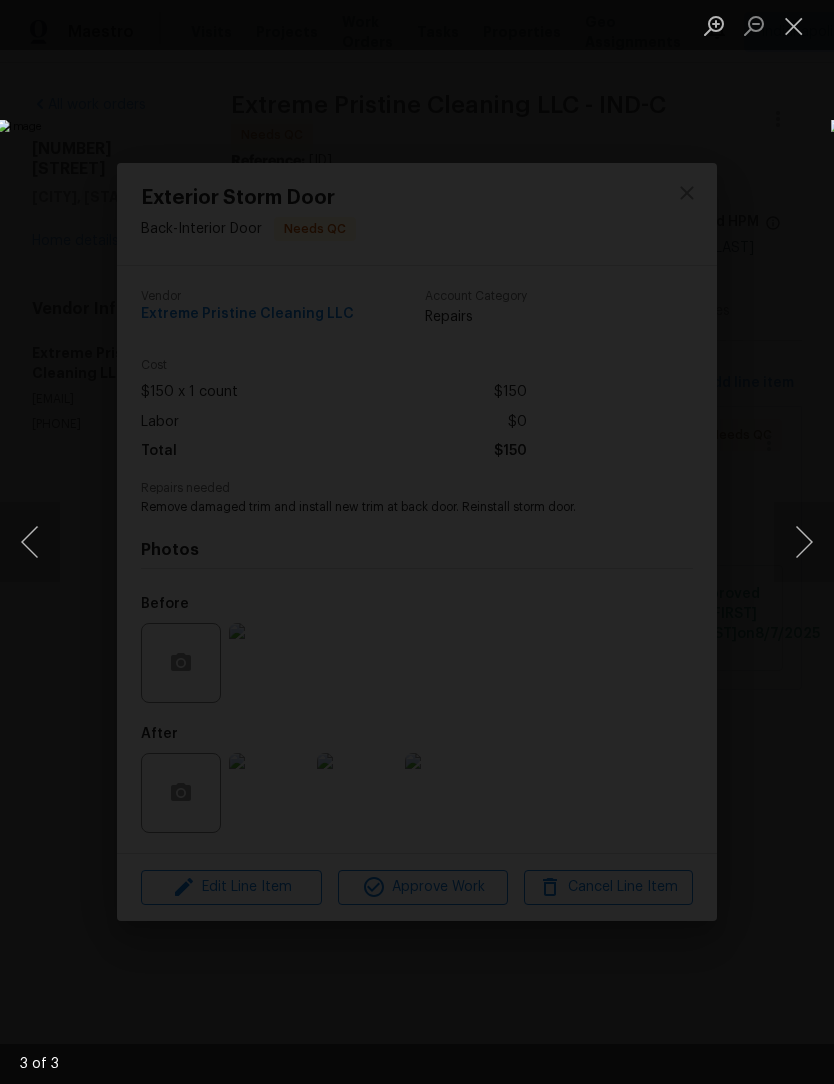 click at bounding box center [804, 542] 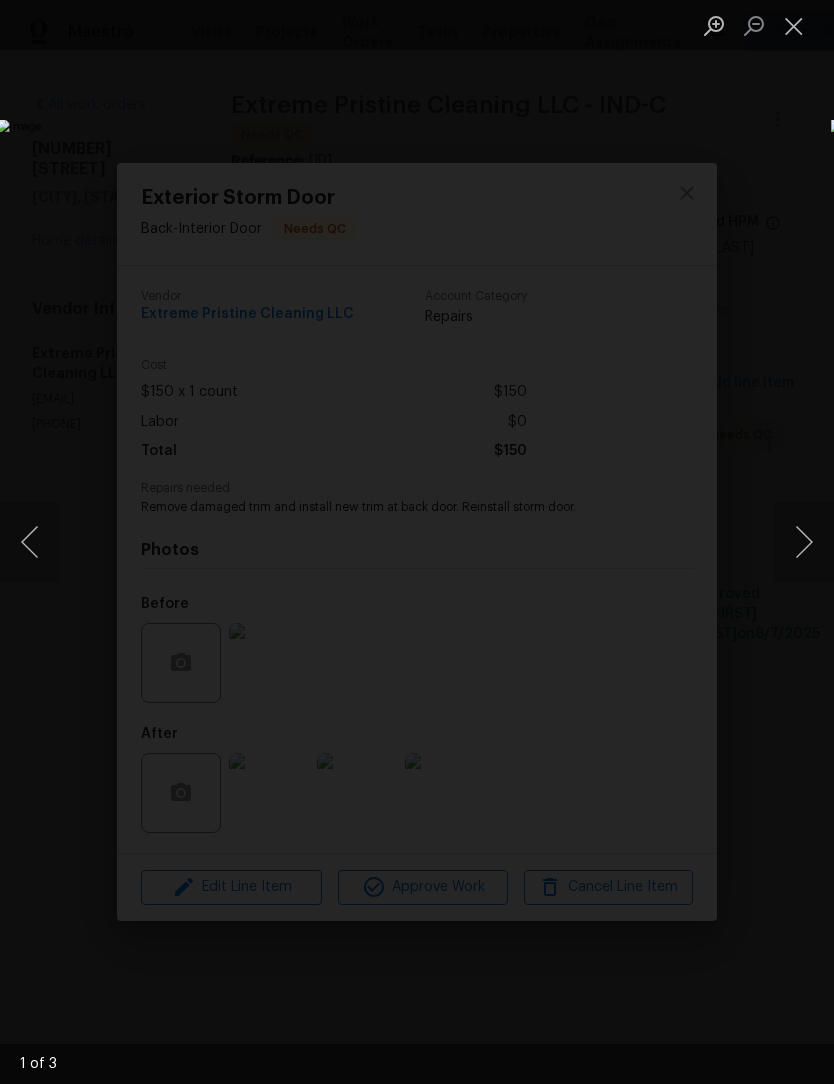 click at bounding box center [804, 542] 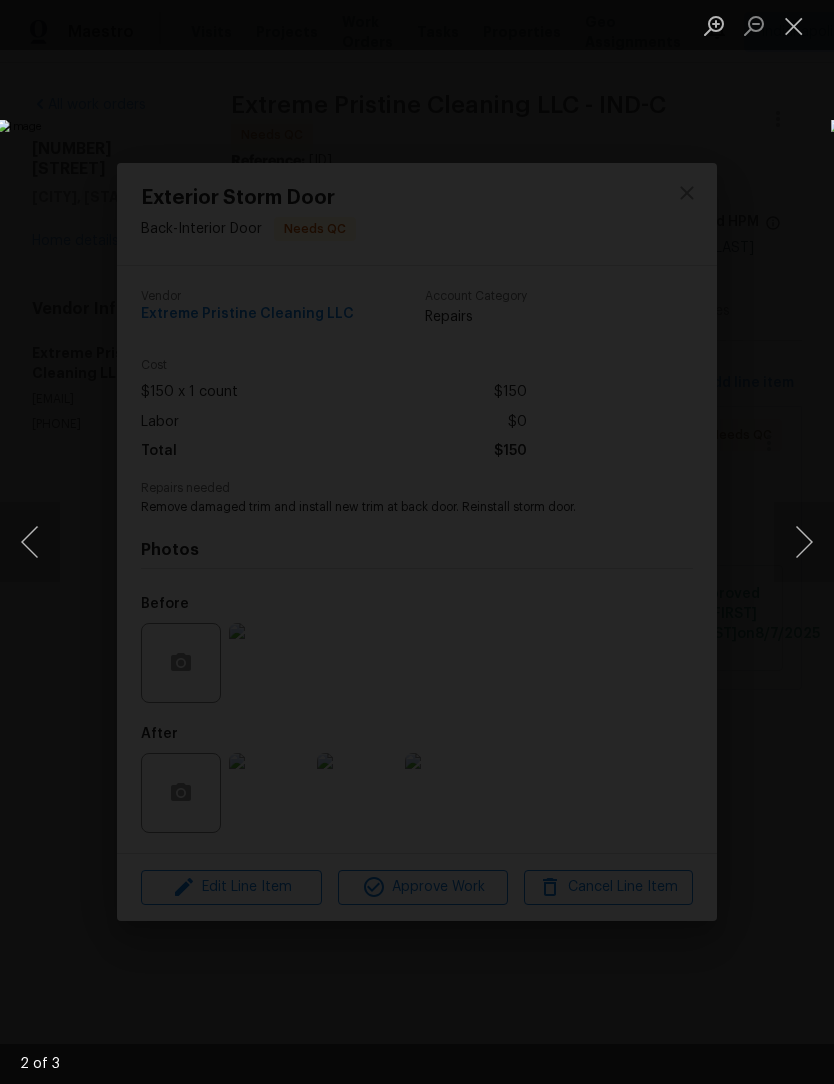 click at bounding box center (804, 542) 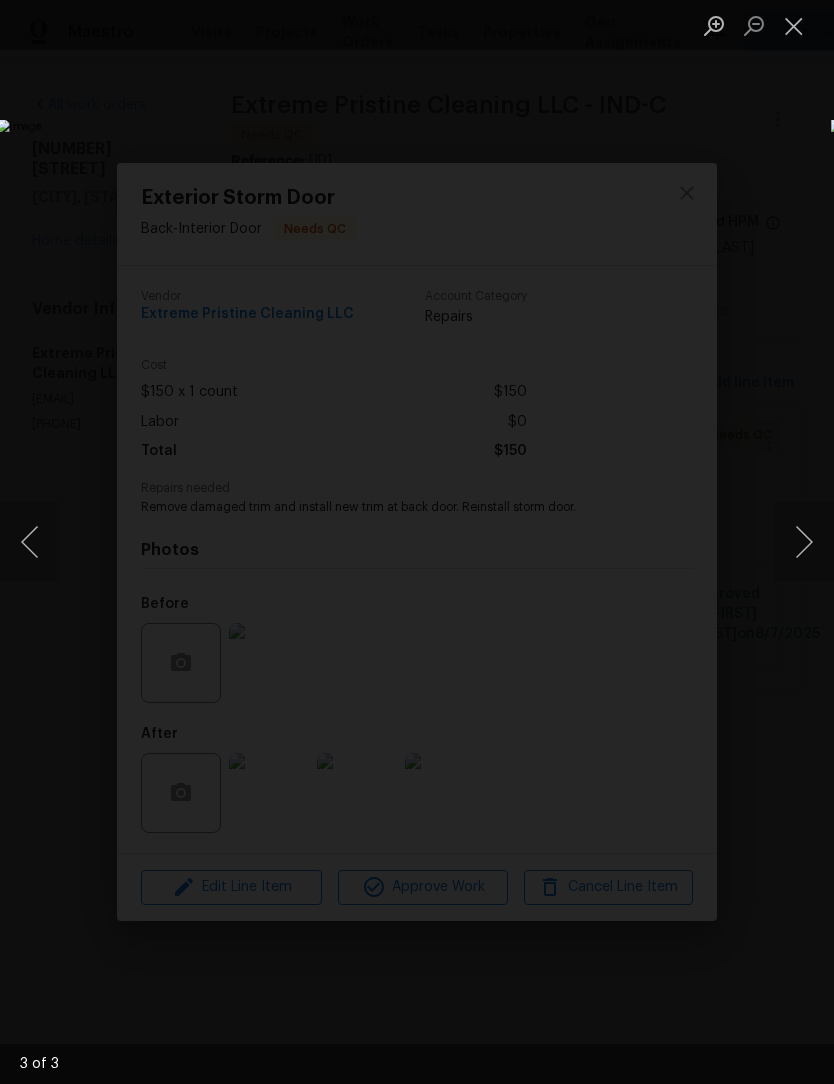 click at bounding box center [794, 25] 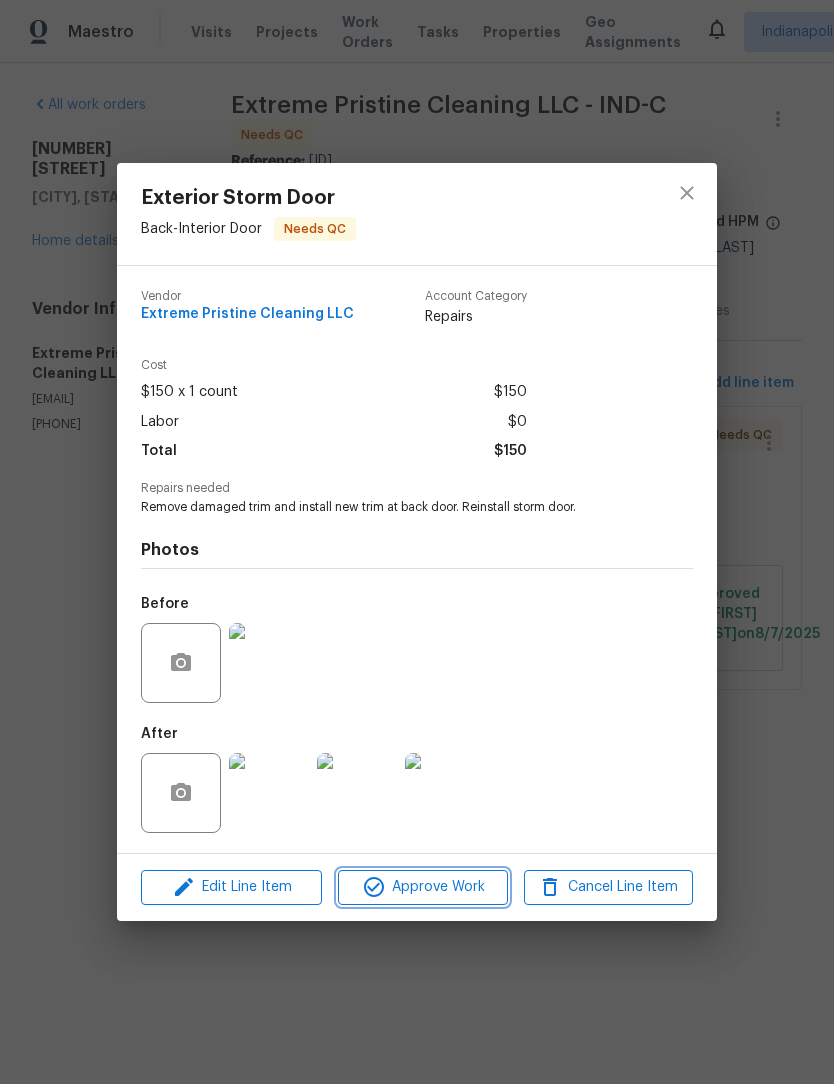 click on "Approve Work" at bounding box center [422, 887] 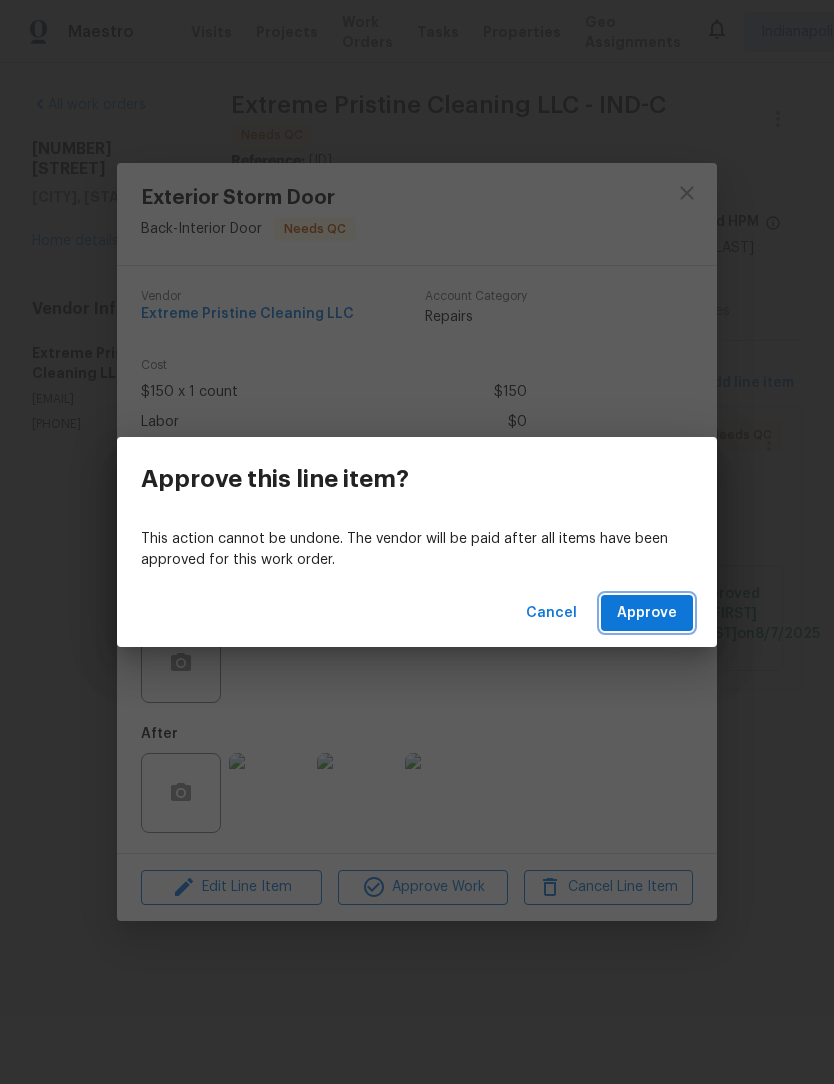 click on "Approve" at bounding box center [647, 613] 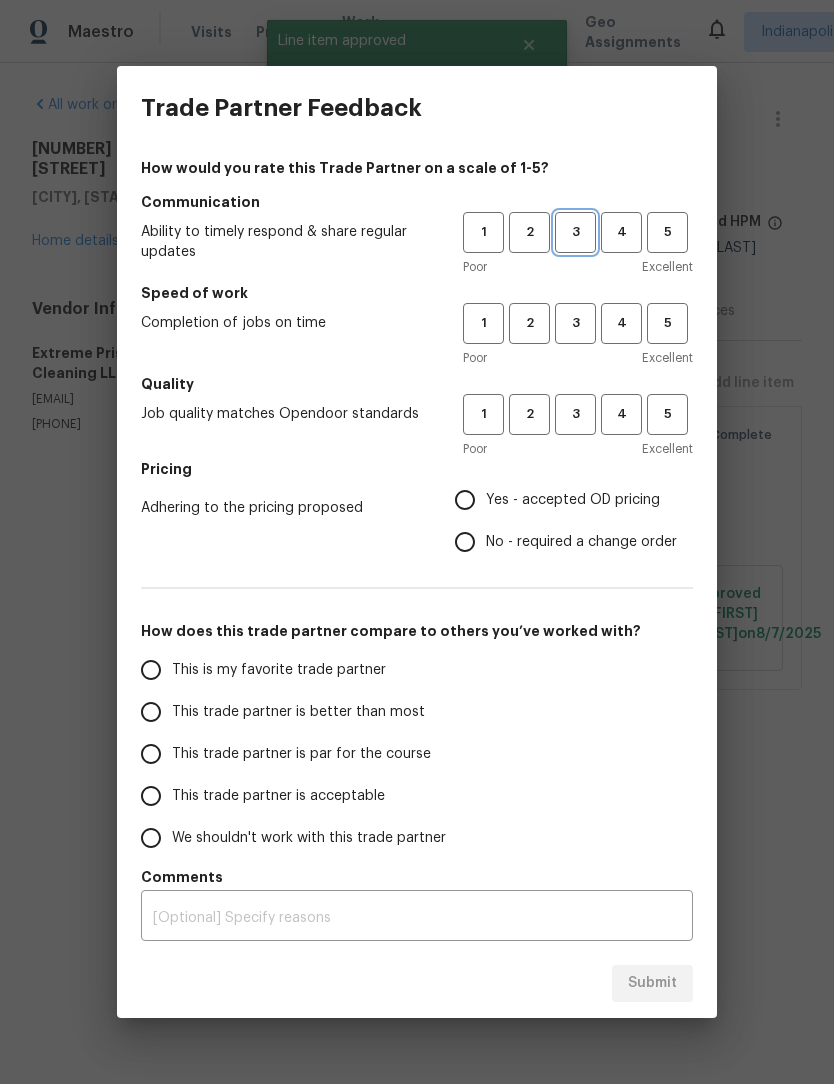 click on "3" at bounding box center (575, 232) 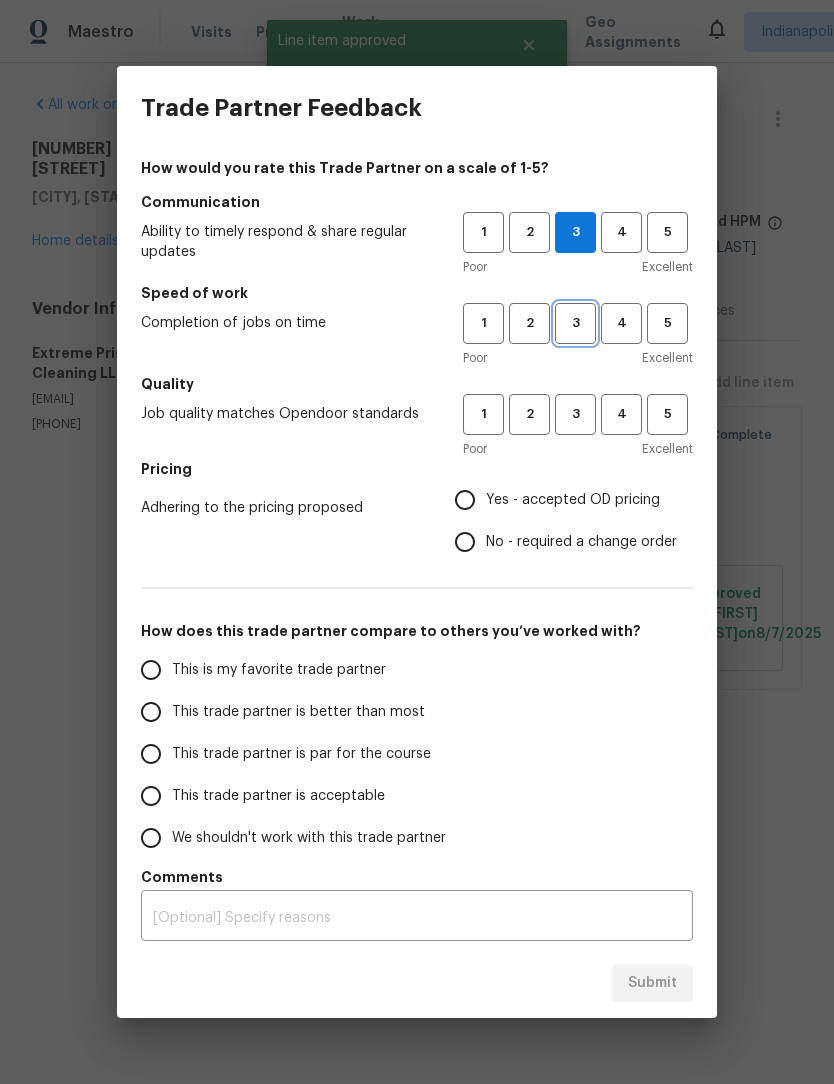 click on "3" at bounding box center [575, 323] 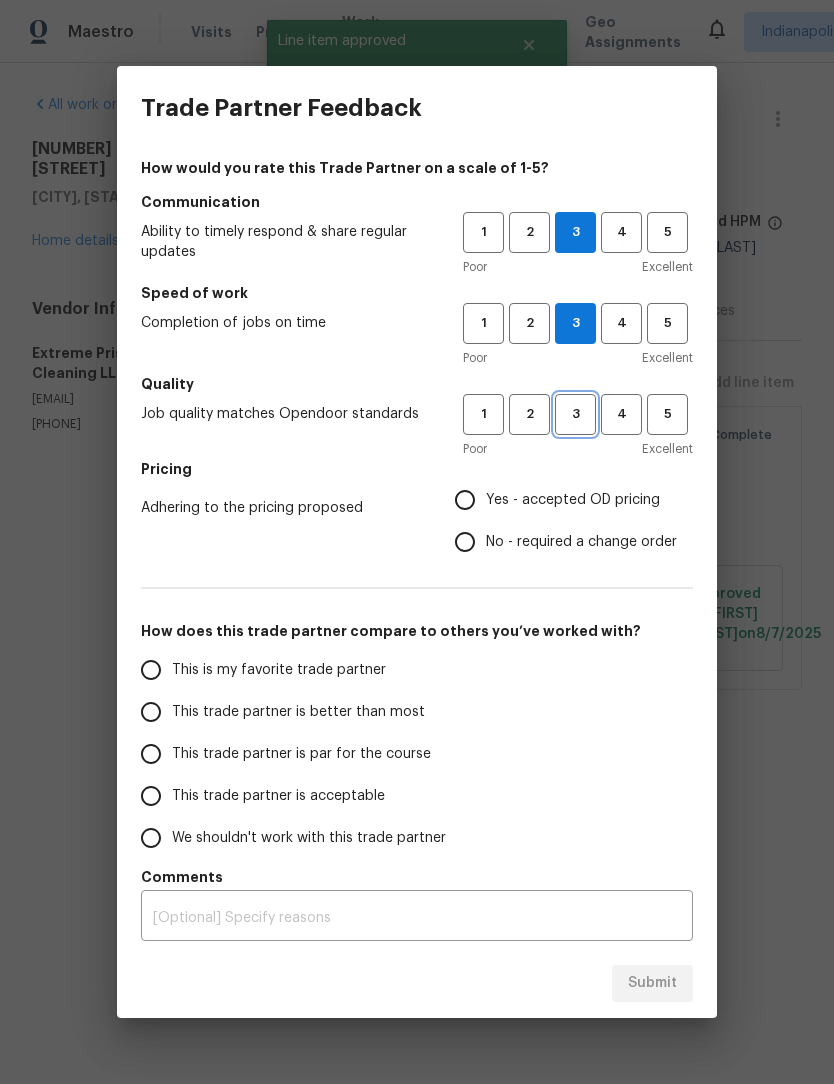 click on "3" at bounding box center [575, 414] 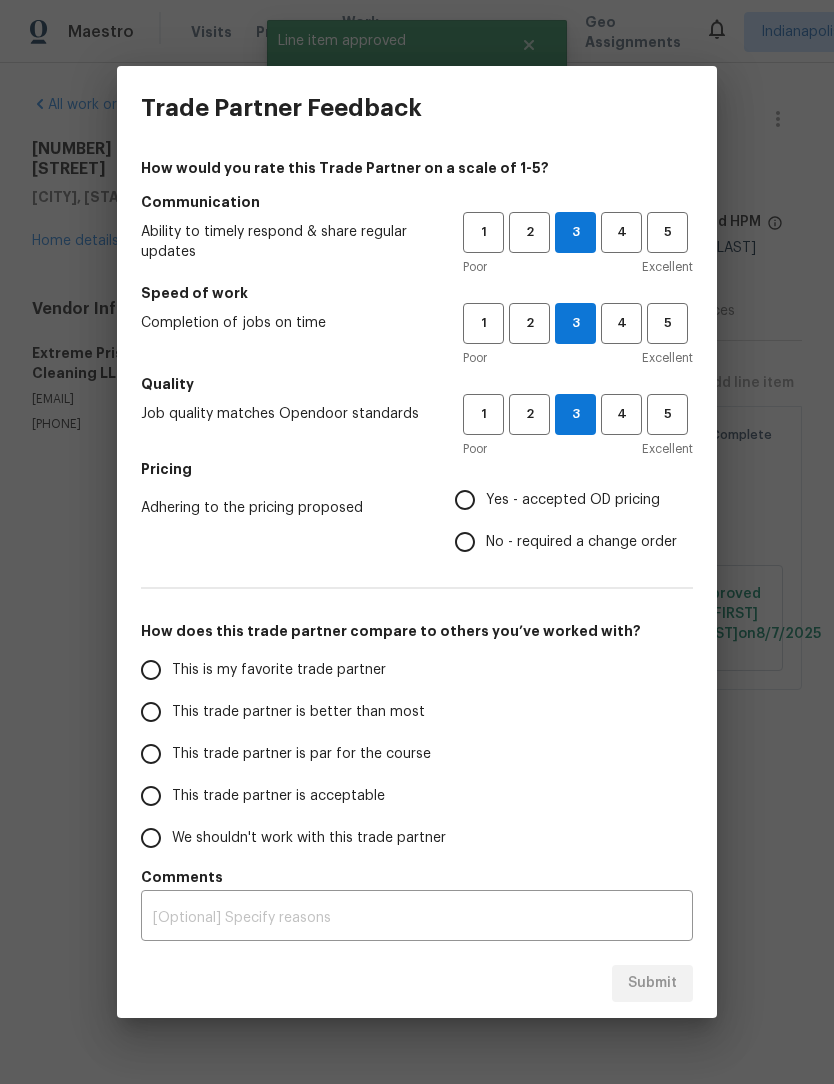 click on "Yes - accepted OD pricing" at bounding box center [465, 500] 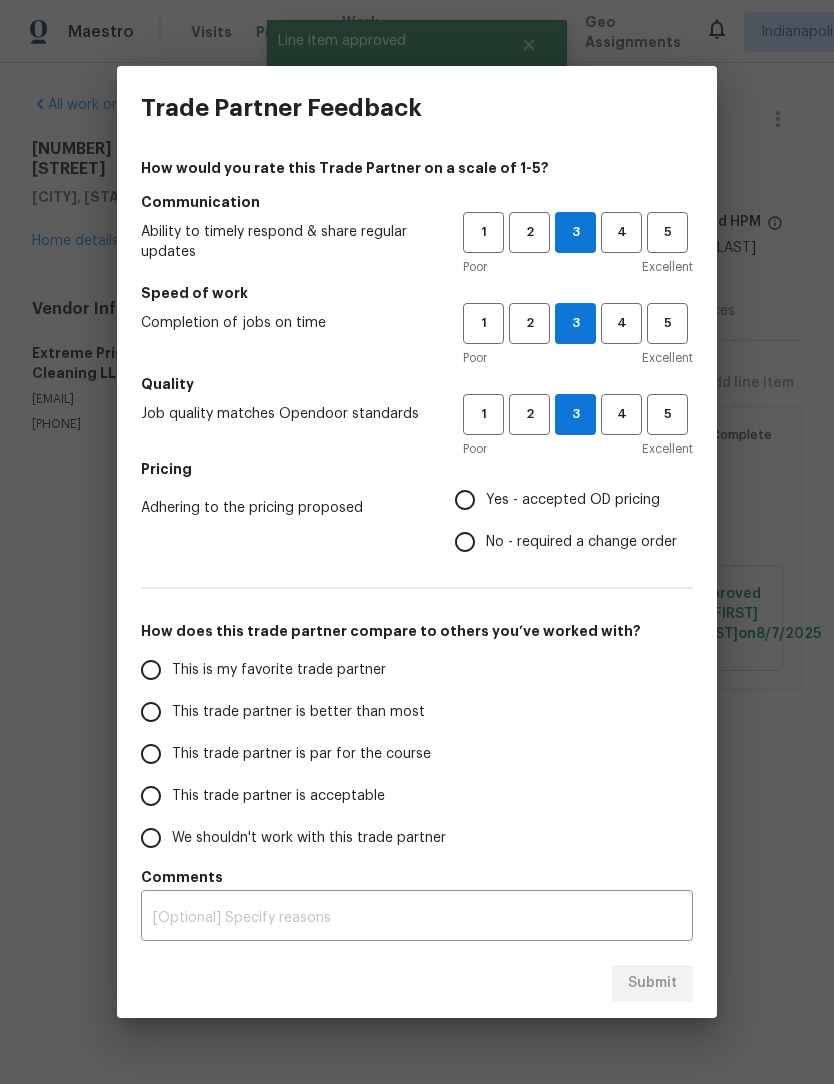 radio on "true" 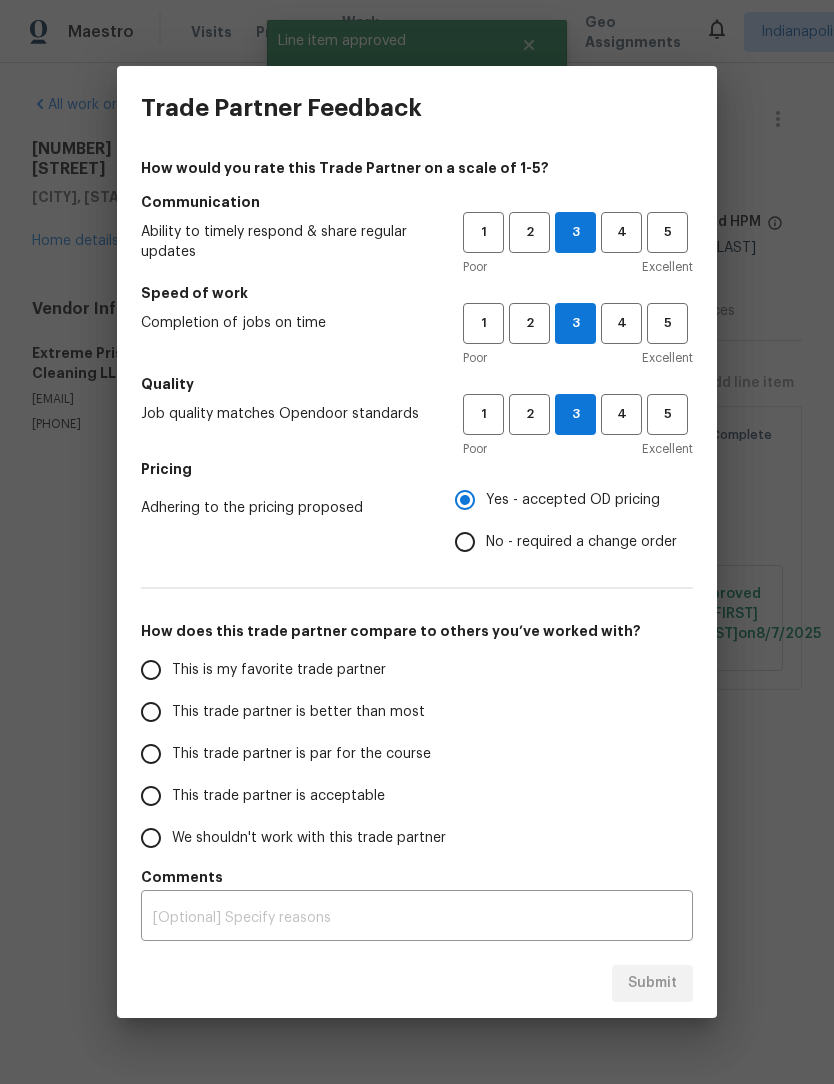 click on "This trade partner is better than most" at bounding box center [288, 712] 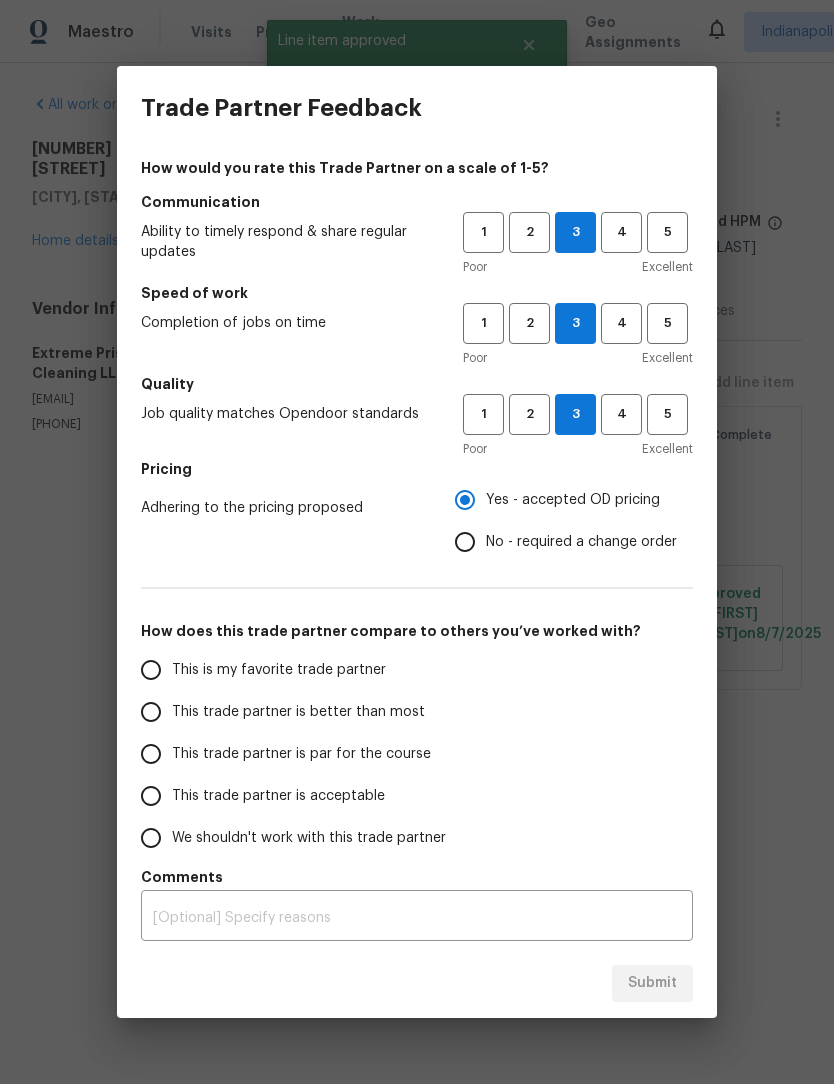 click on "This trade partner is better than most" at bounding box center (151, 712) 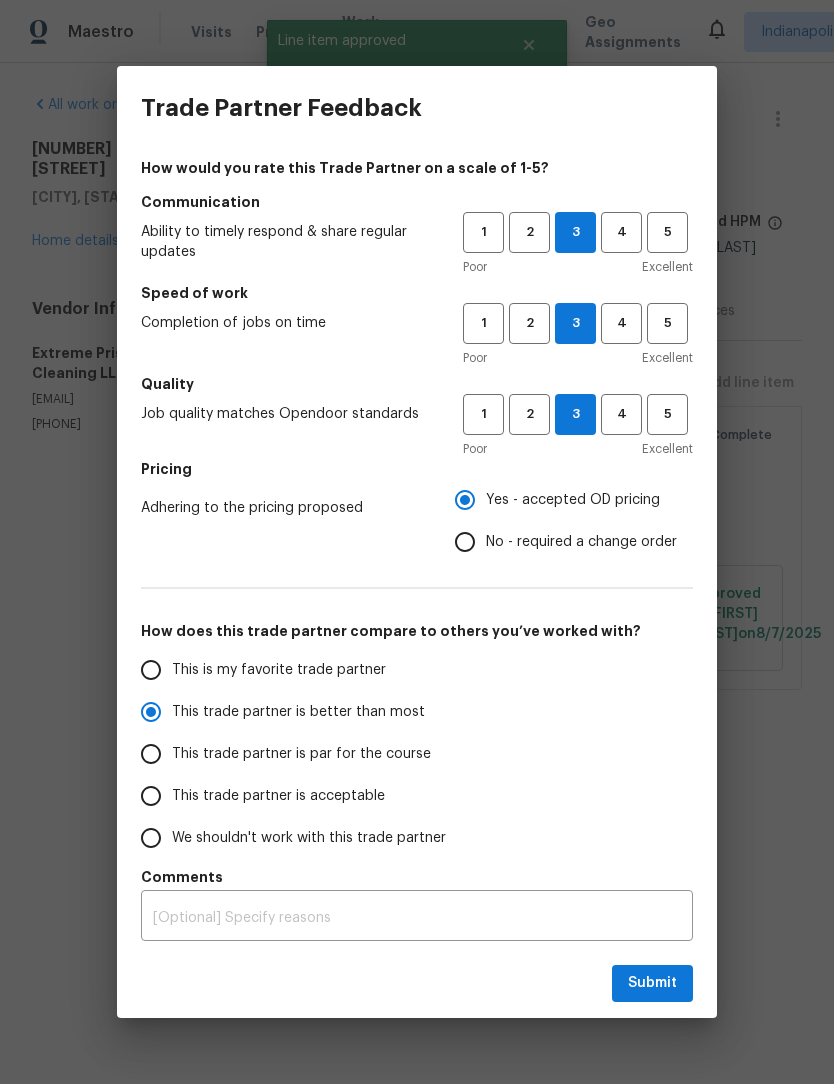 click on "This trade partner is better than most" at bounding box center (151, 712) 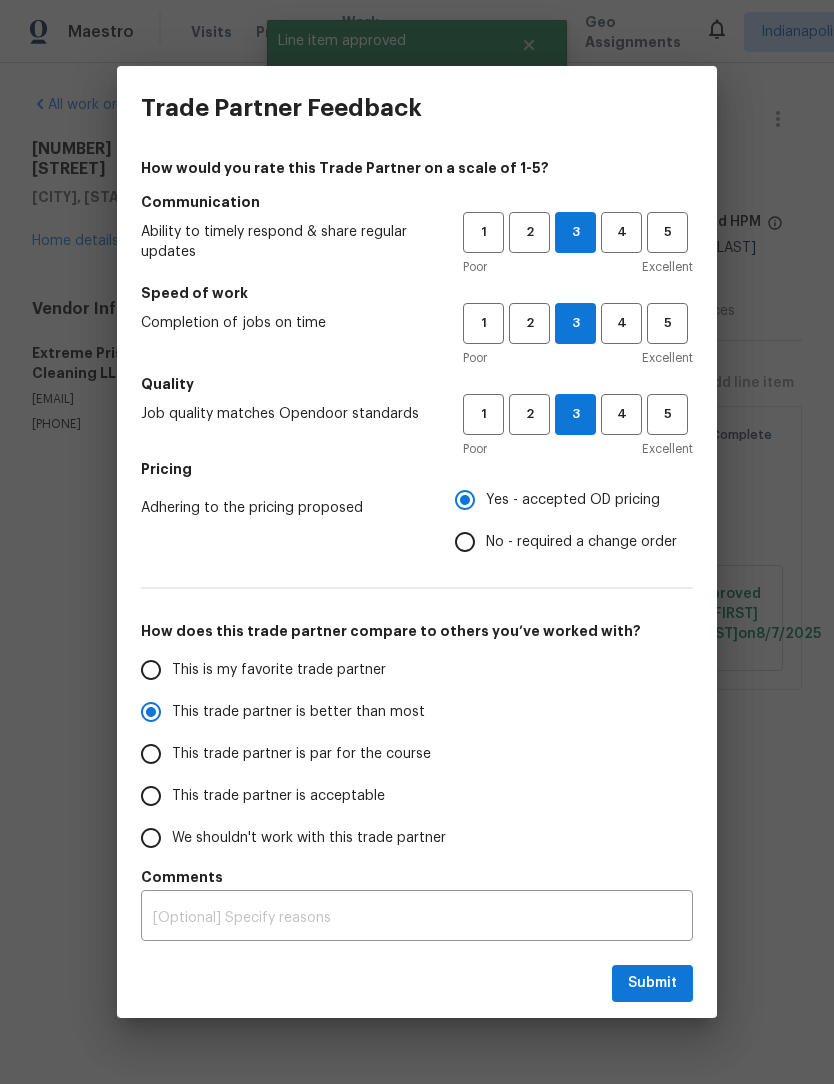radio on "true" 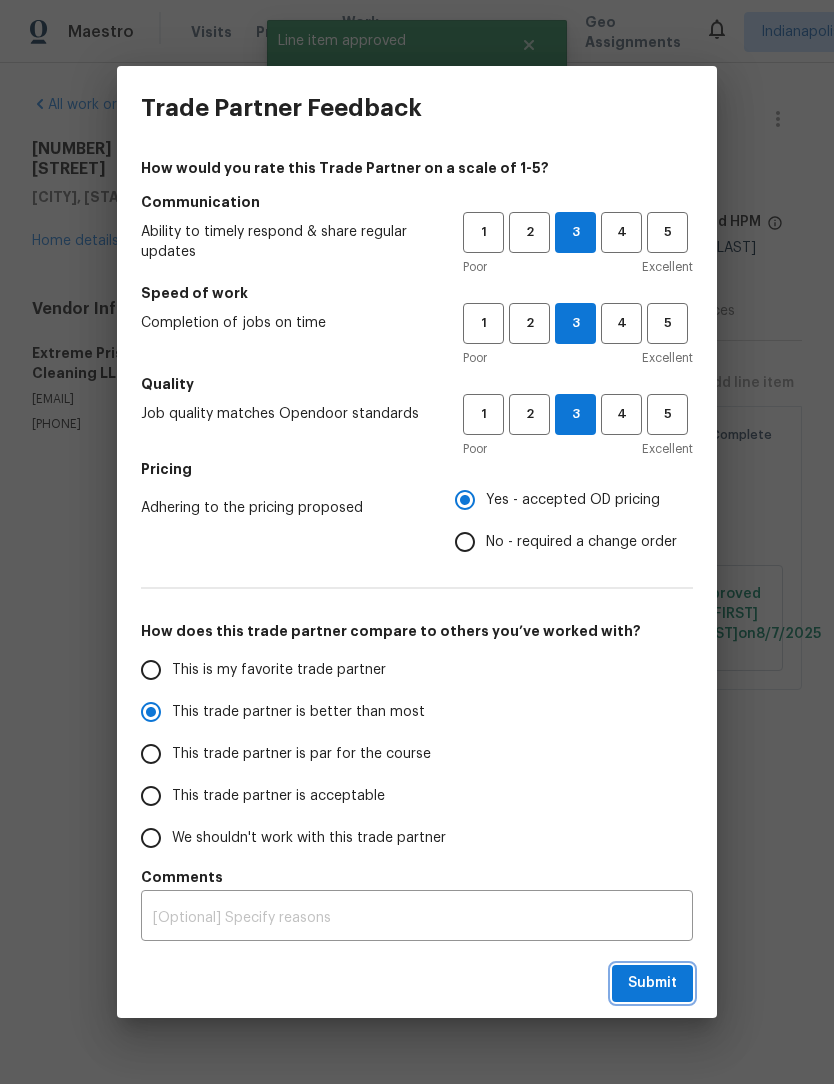 click on "Submit" at bounding box center [652, 983] 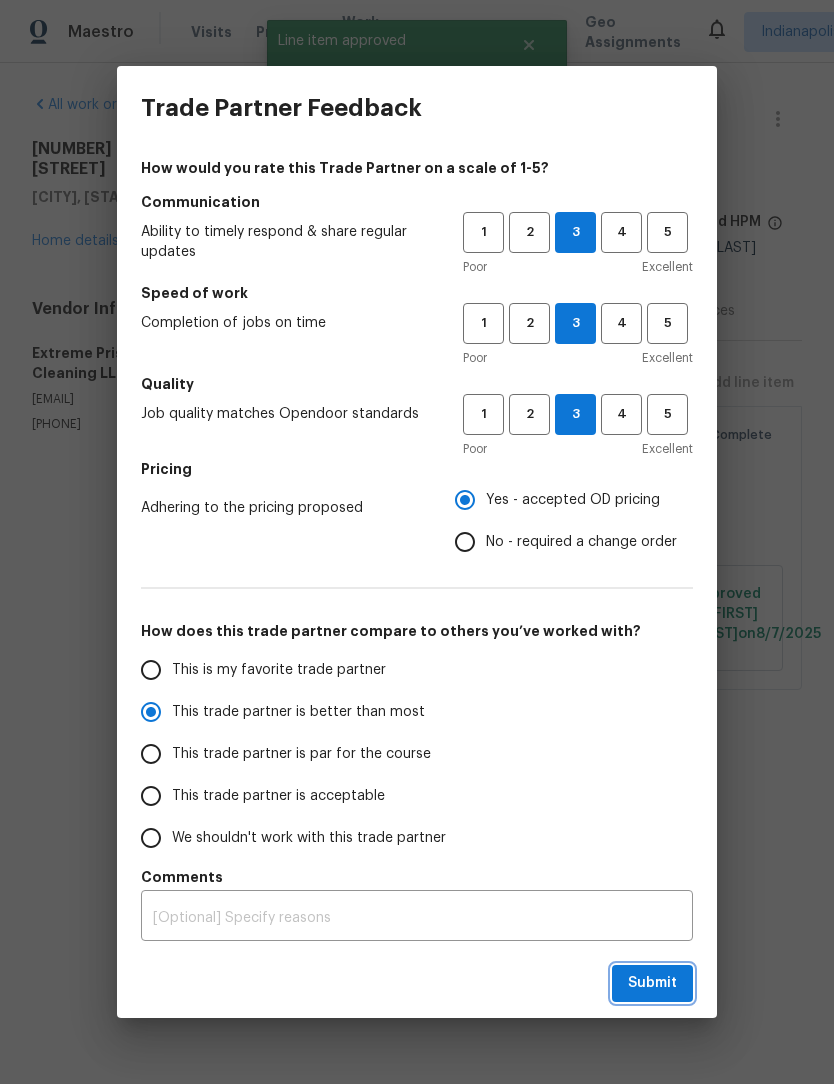 radio on "false" 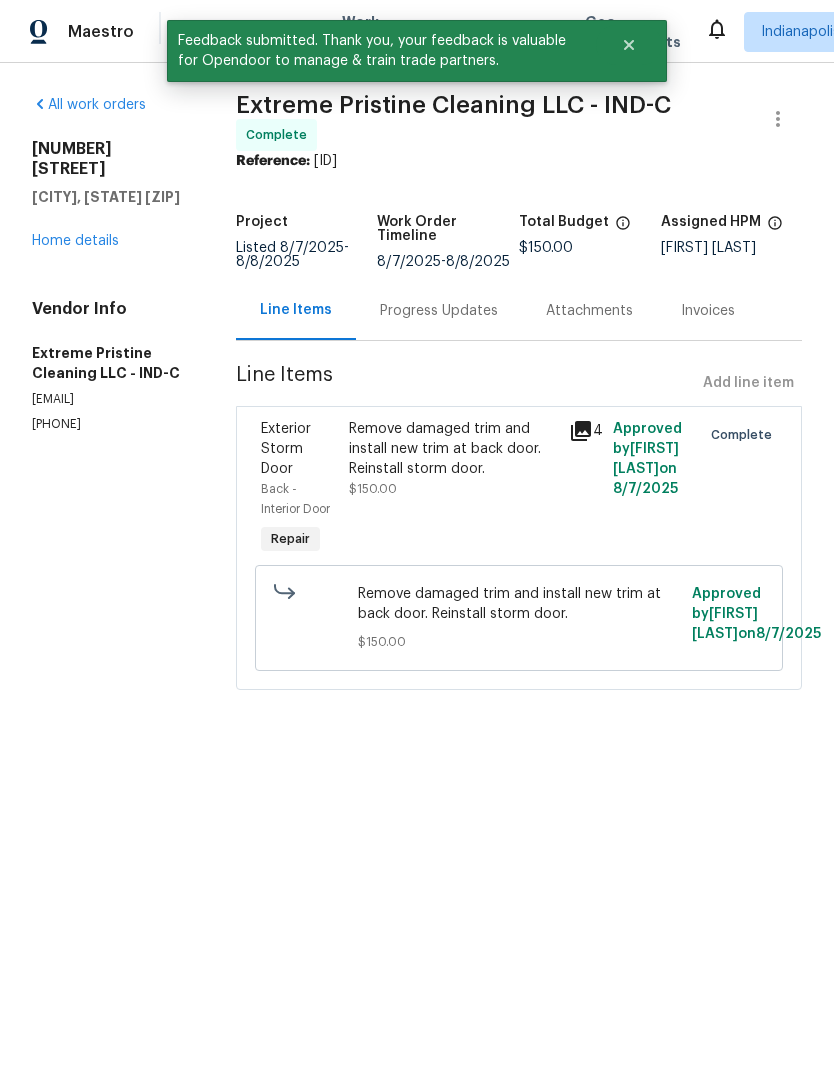 click on "Home details" at bounding box center (75, 241) 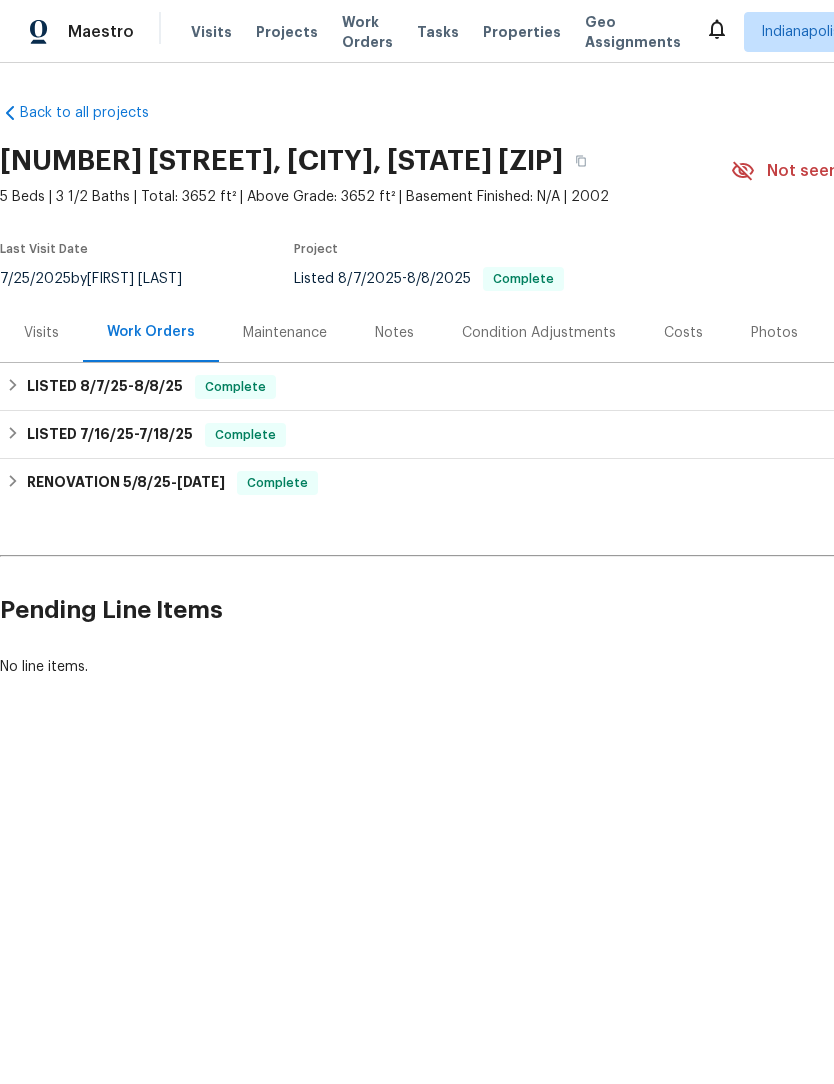 click on "Work Orders" at bounding box center [367, 32] 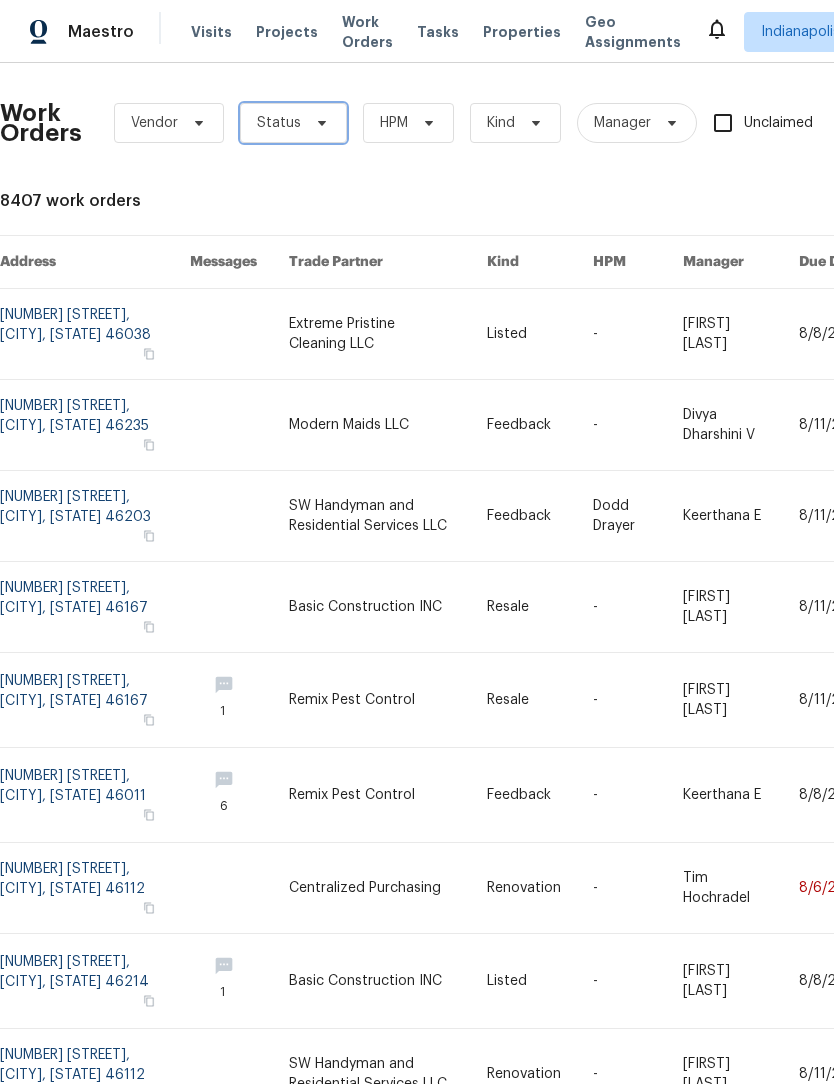 click 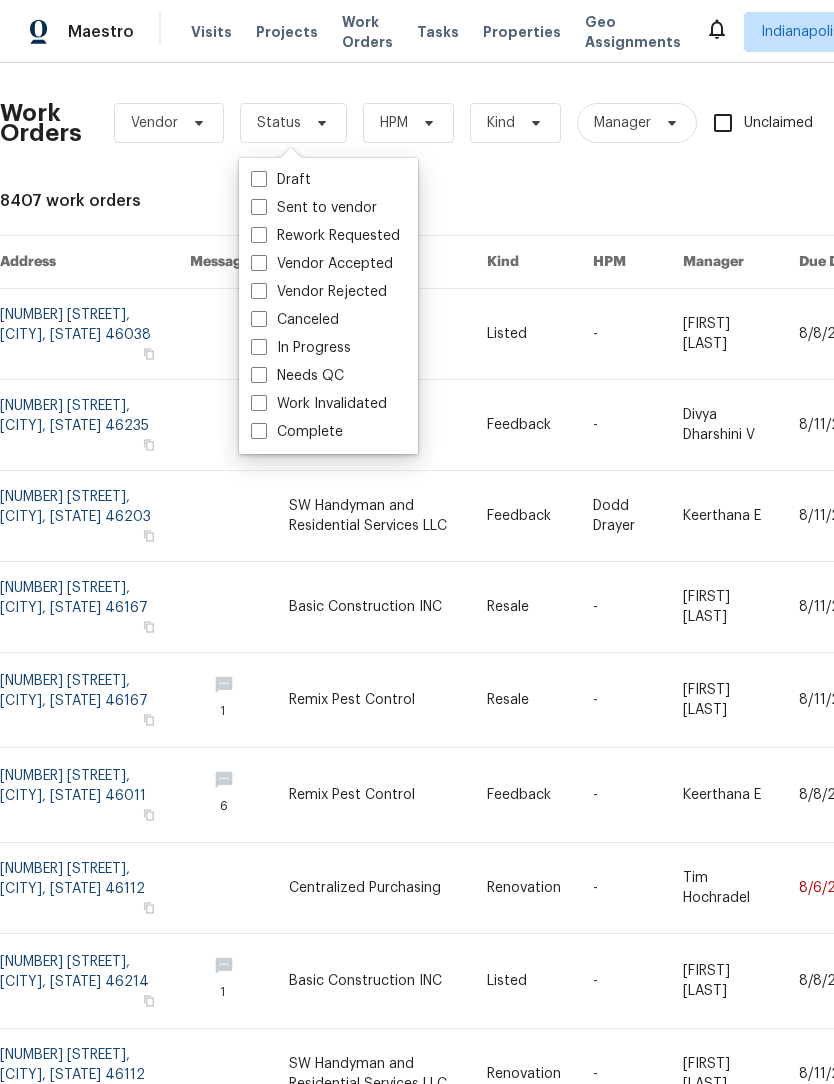 click on "Needs QC" at bounding box center (297, 376) 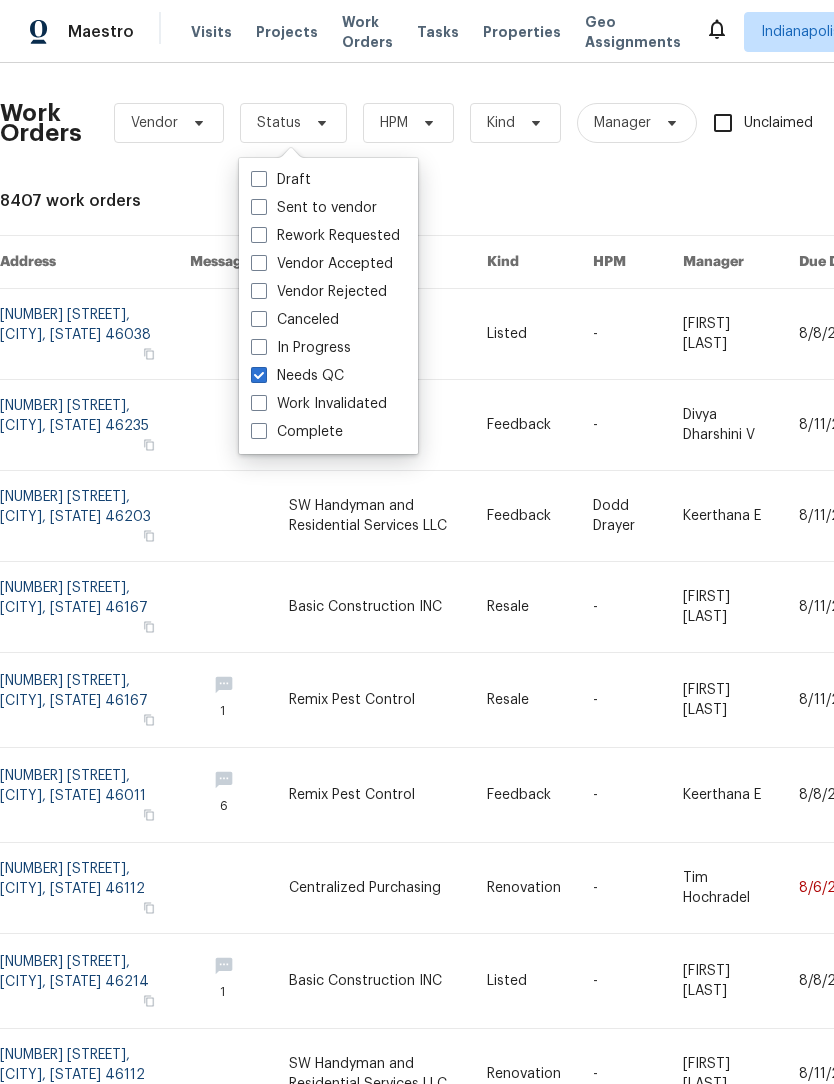 checkbox on "true" 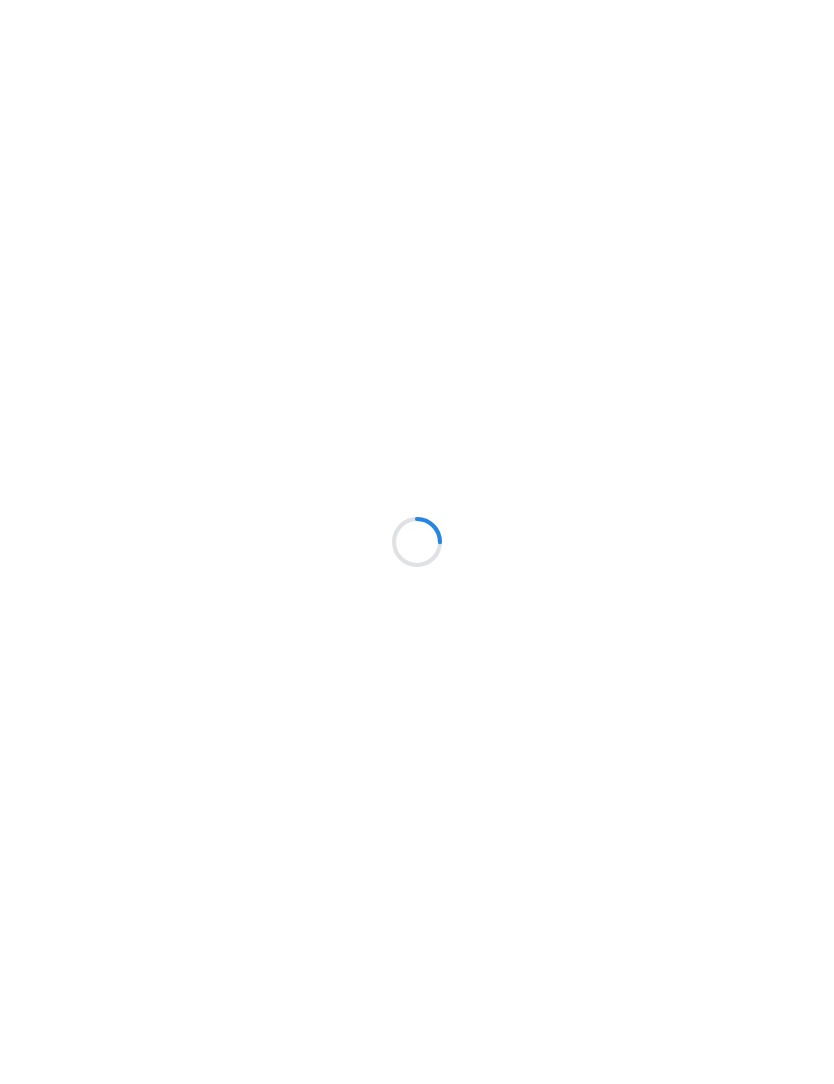 scroll, scrollTop: 0, scrollLeft: 0, axis: both 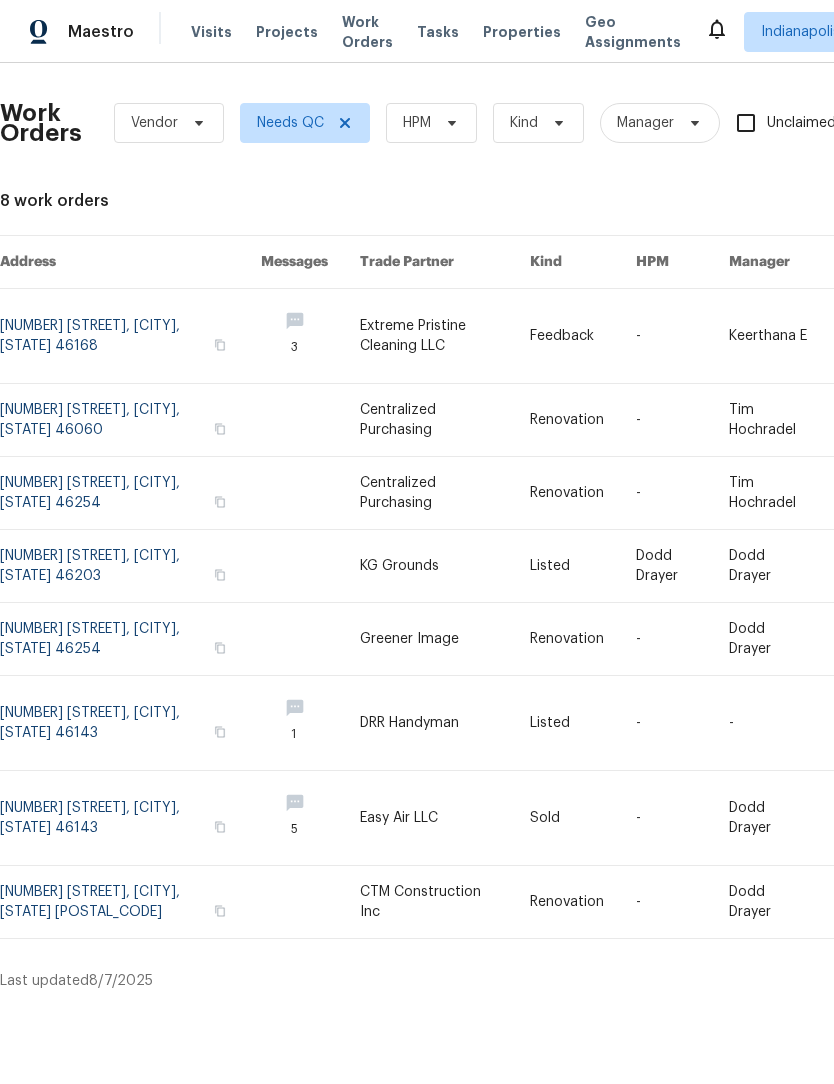 click at bounding box center (445, 336) 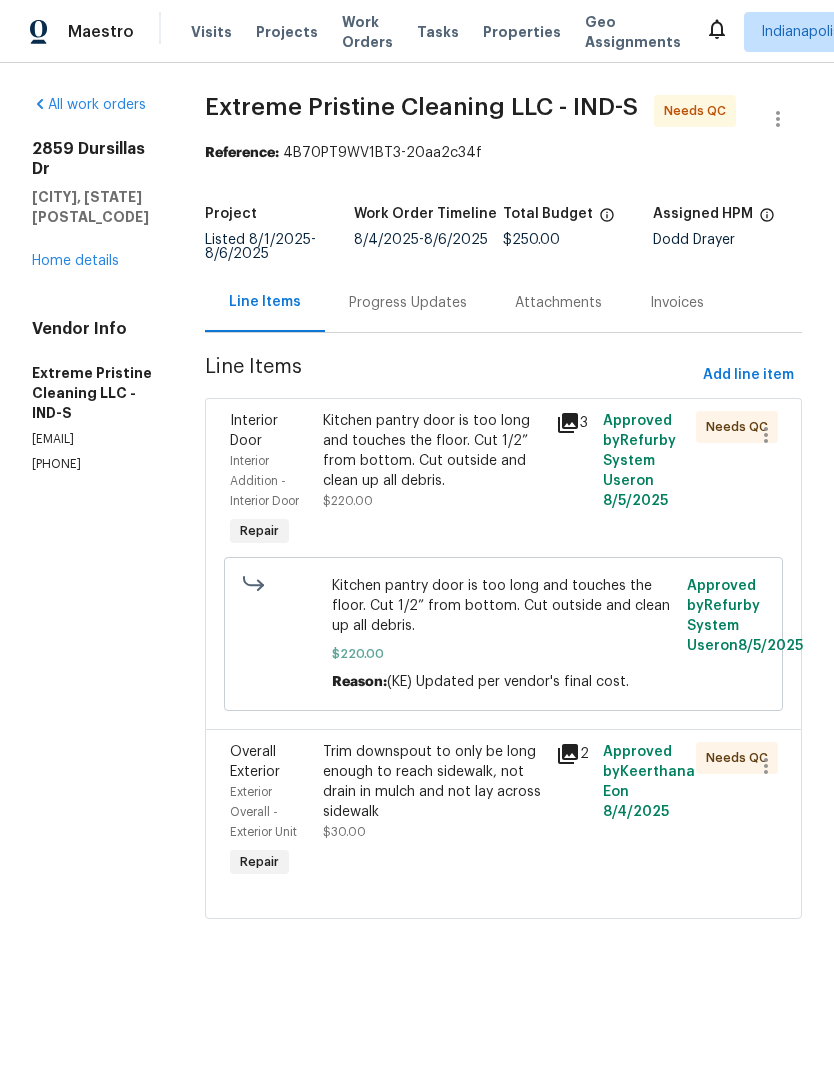 click on "Progress Updates" at bounding box center [408, 303] 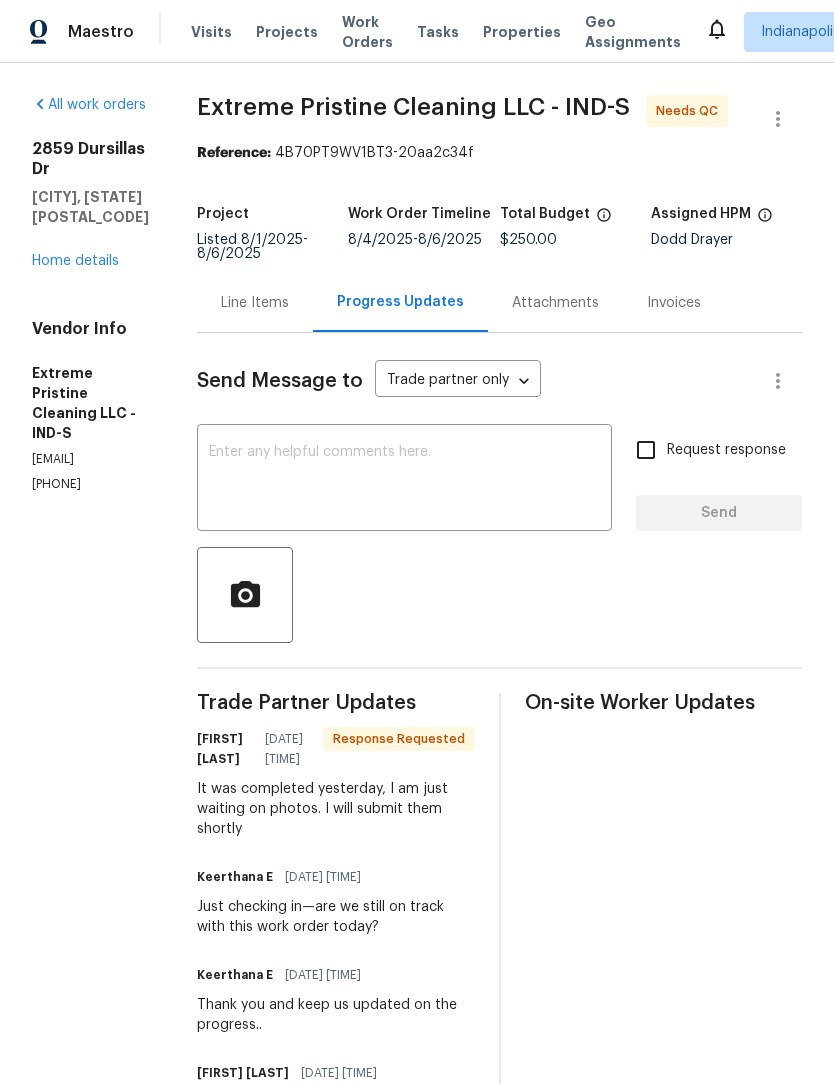 click on "Line Items" at bounding box center (255, 303) 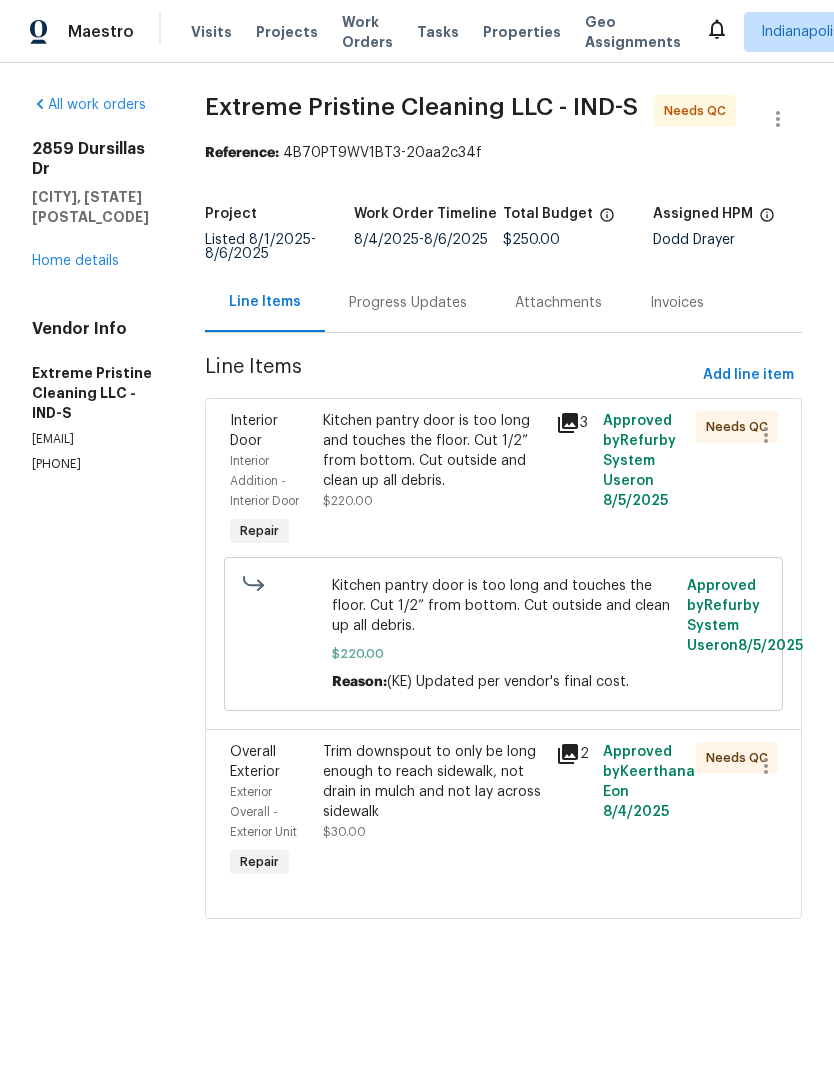 click on "Kitchen pantry door is too long and touches the floor. Cut 1/2” from bottom. Cut outside and clean up all debris." at bounding box center (433, 451) 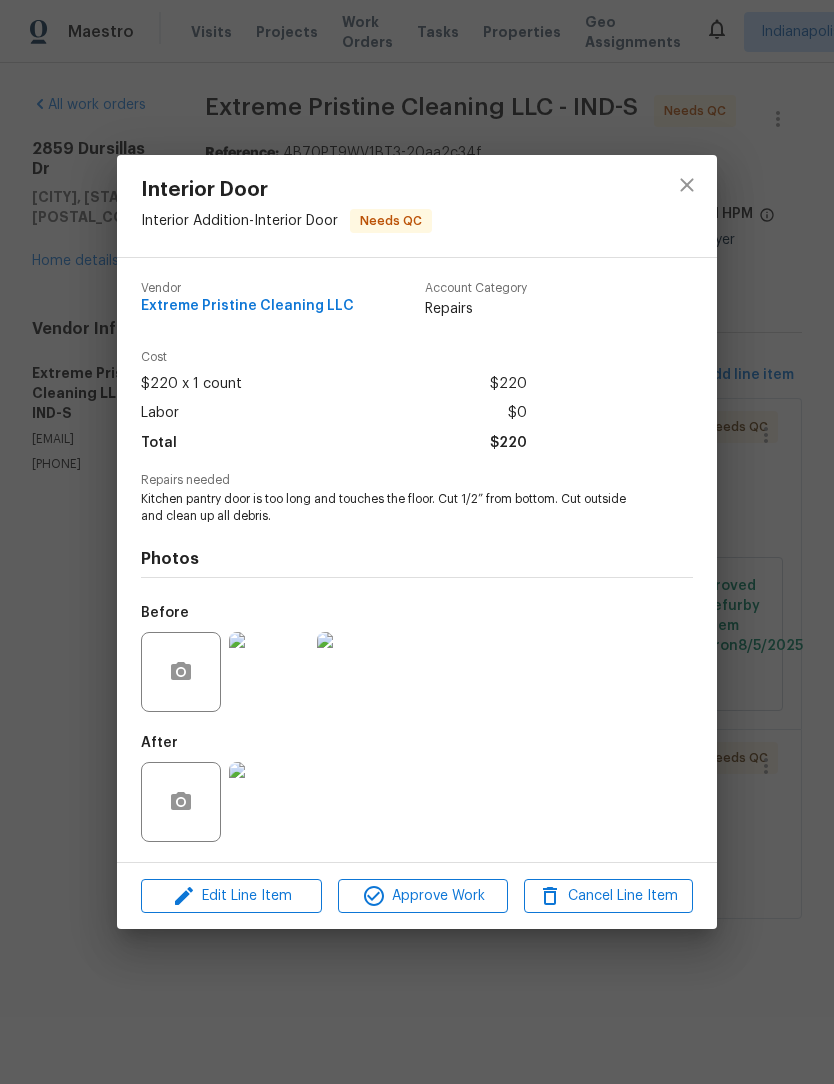 click at bounding box center (269, 802) 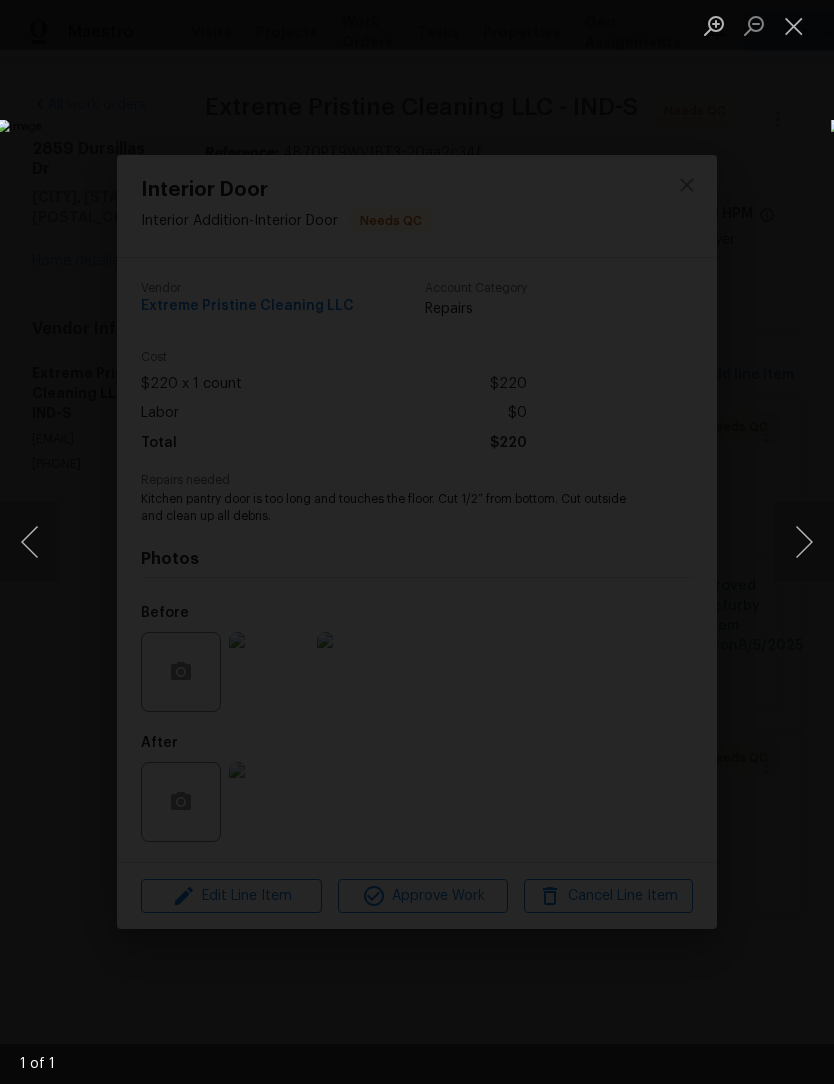 click at bounding box center [794, 25] 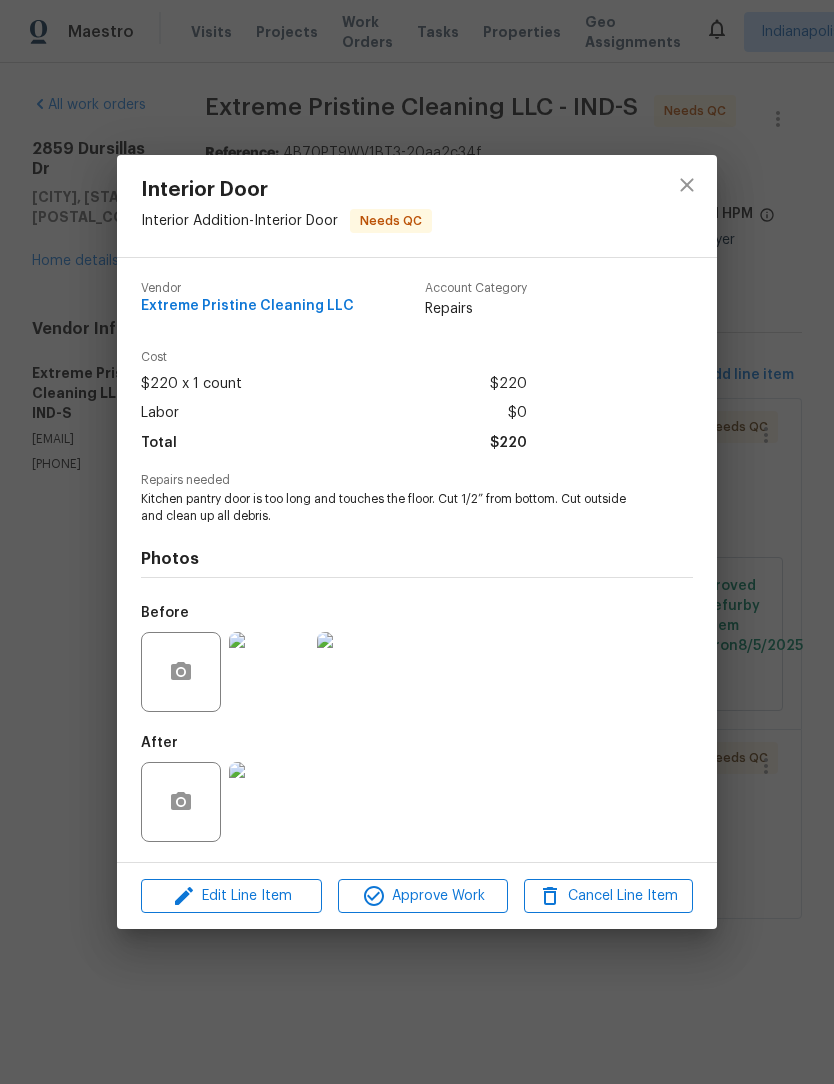 click at bounding box center [269, 672] 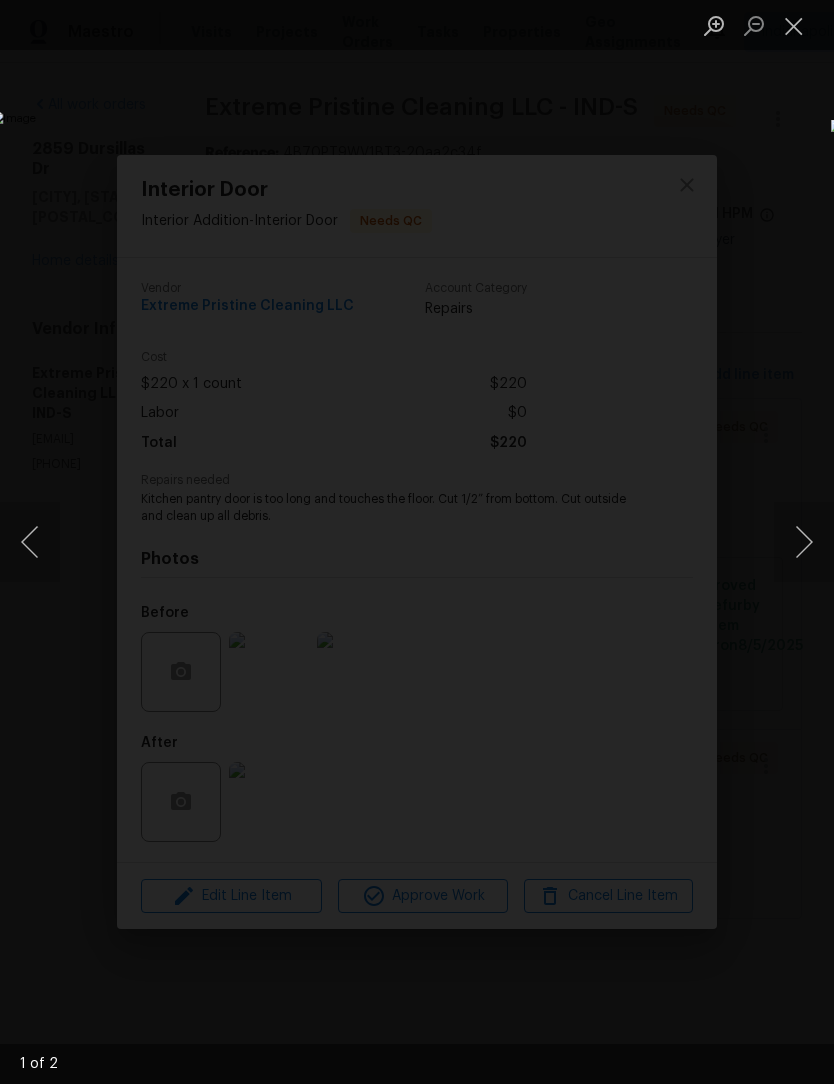 click at bounding box center [804, 542] 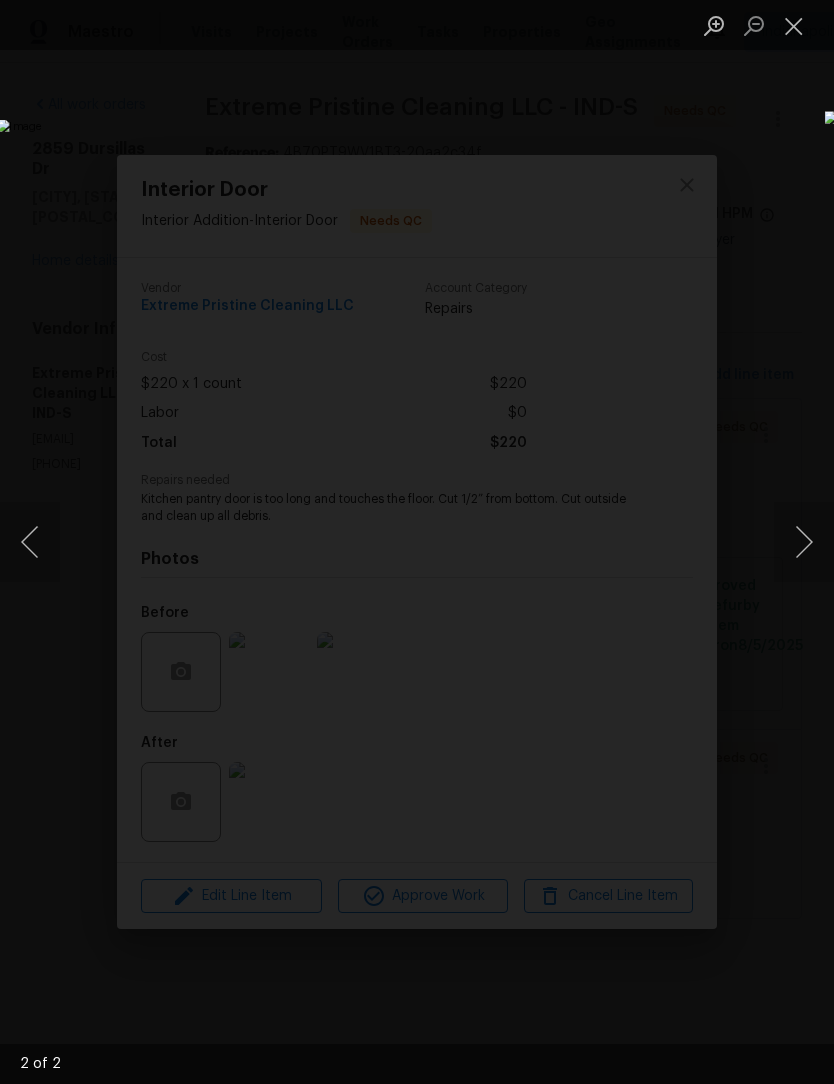 click at bounding box center (804, 542) 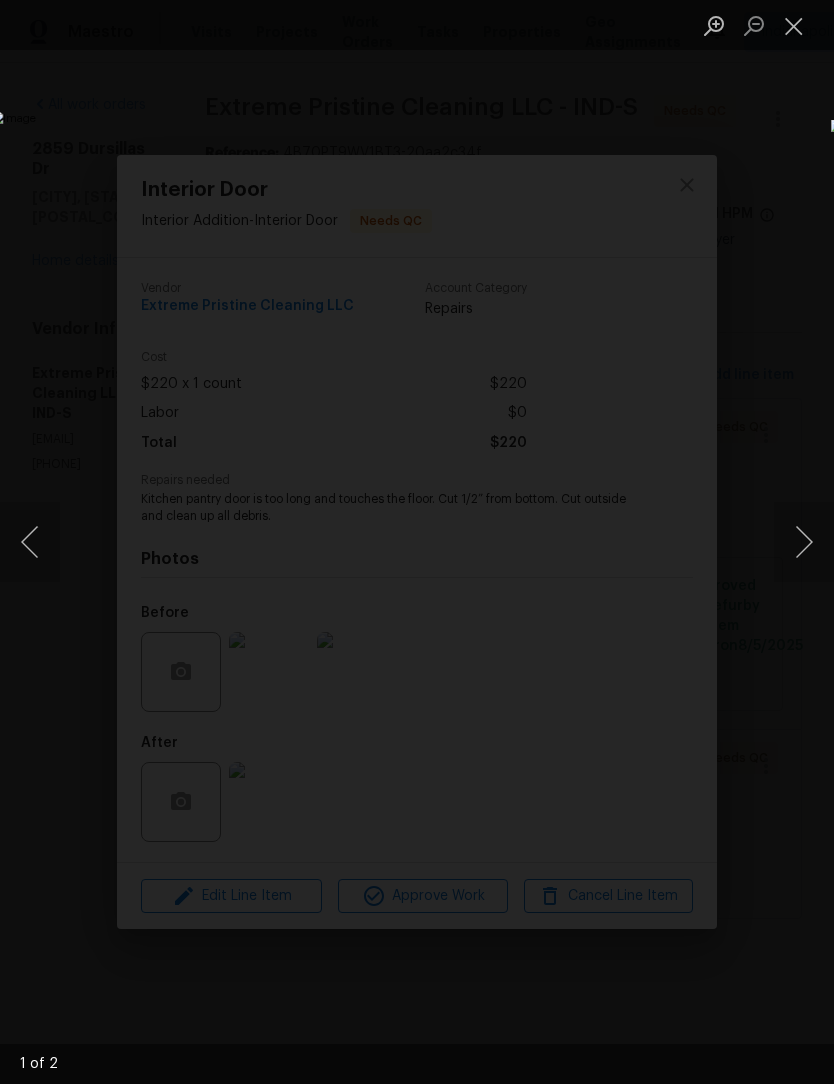 click at bounding box center [804, 542] 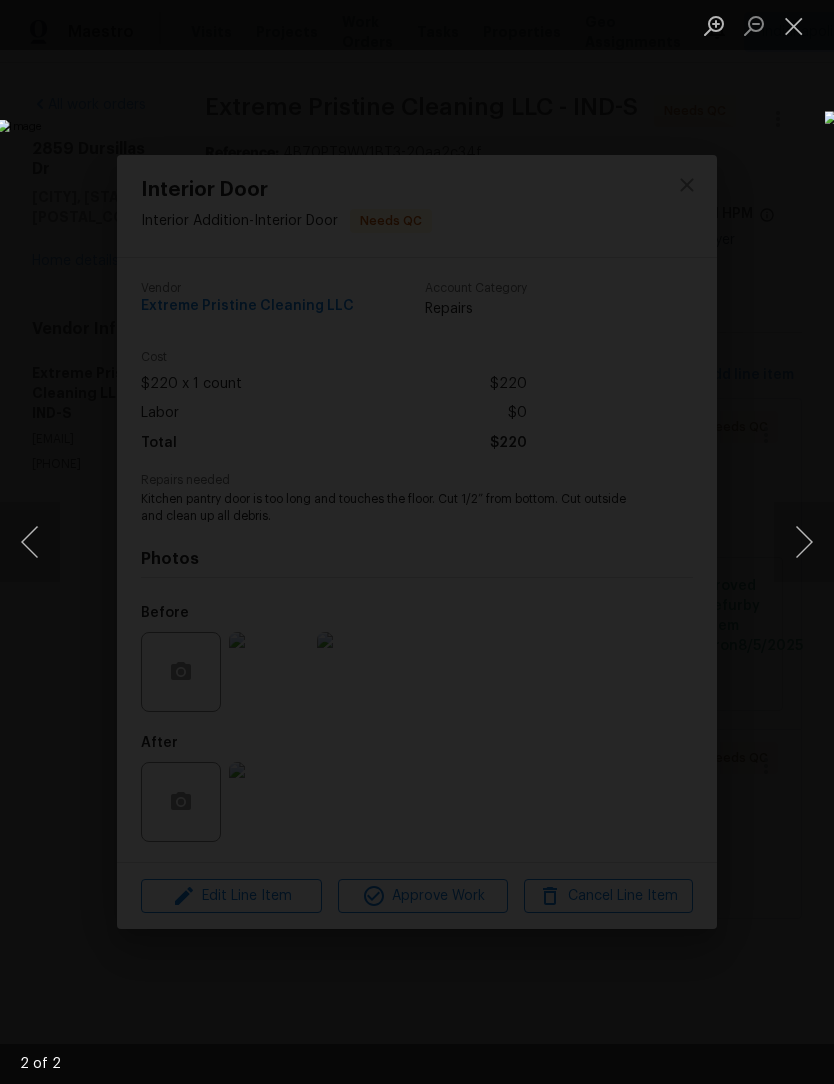 click at bounding box center [794, 25] 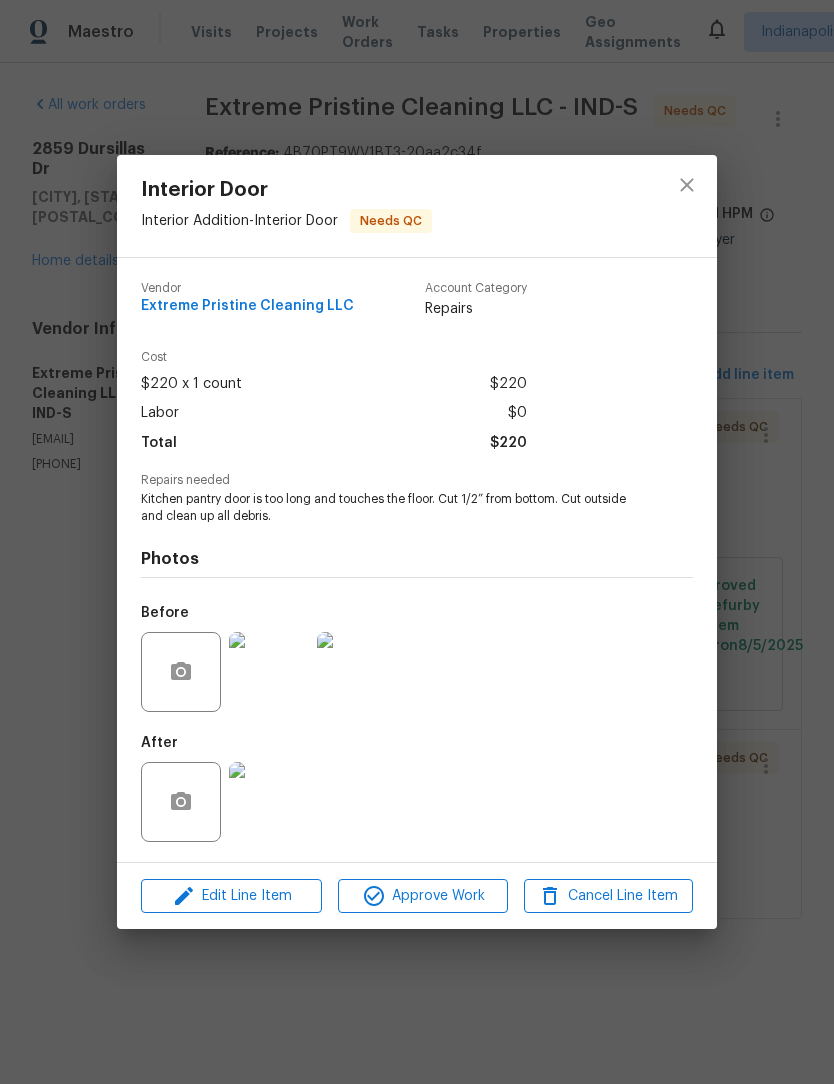 click at bounding box center [269, 802] 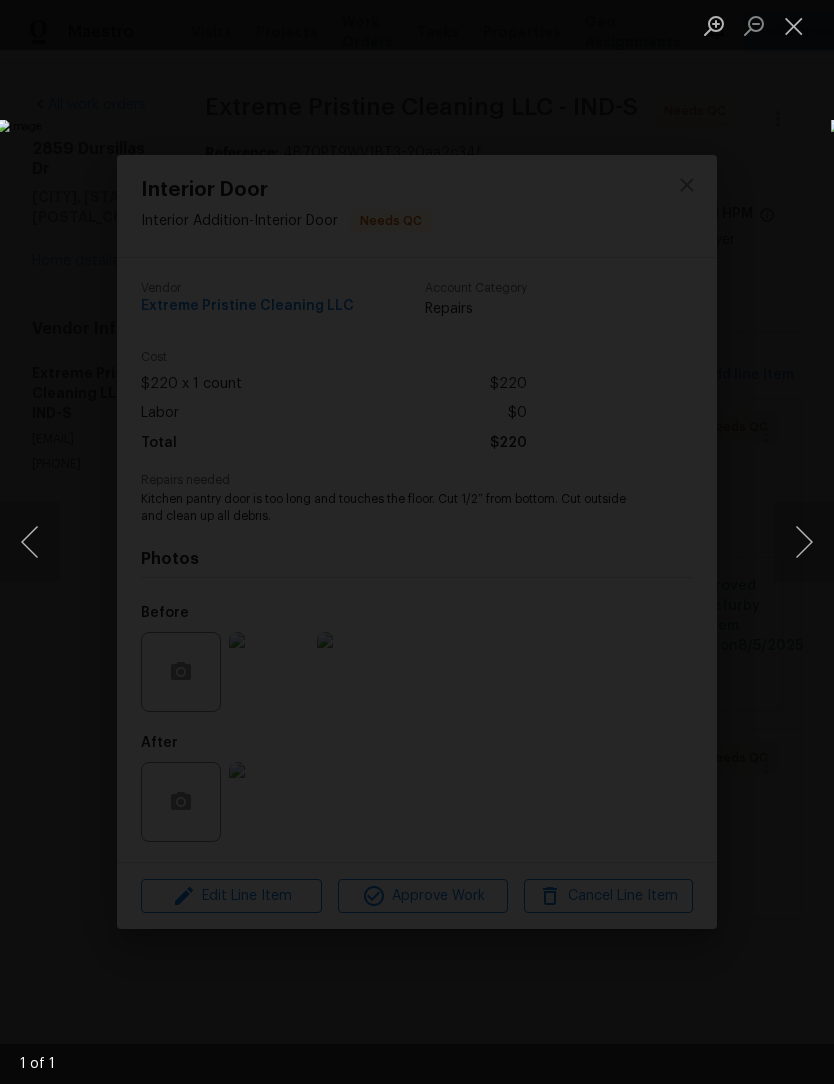 click at bounding box center (794, 25) 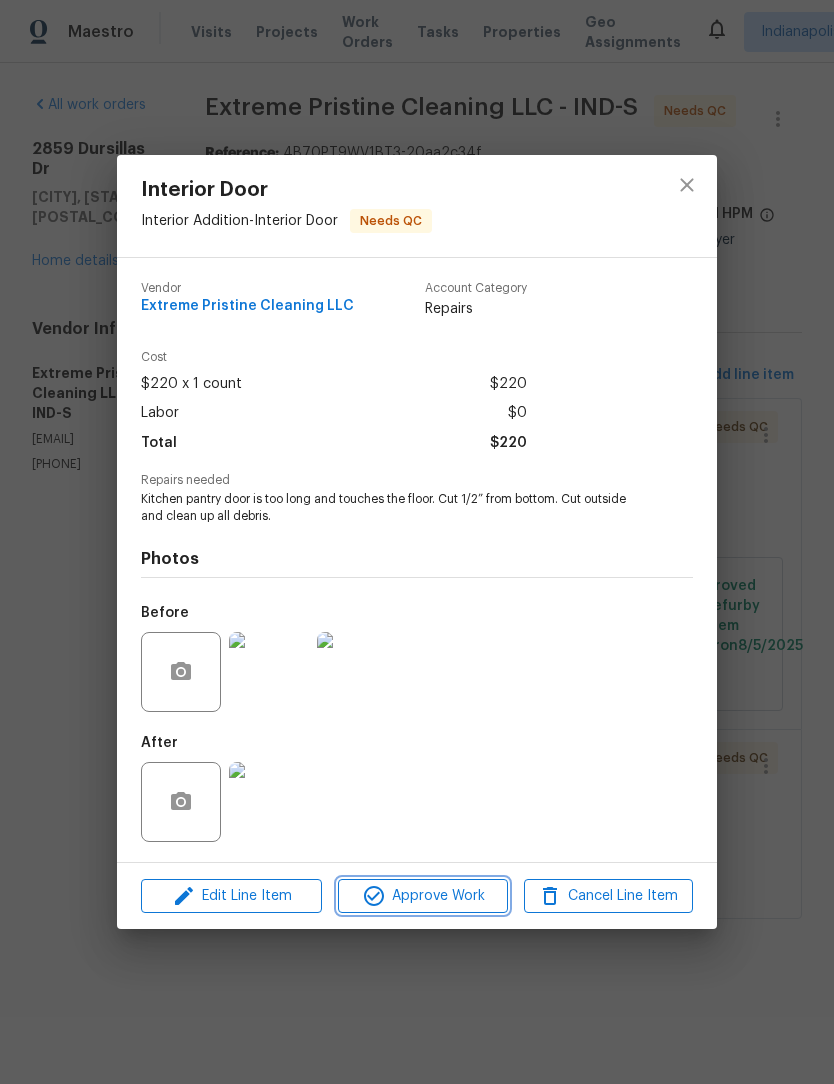 click on "Approve Work" at bounding box center [422, 896] 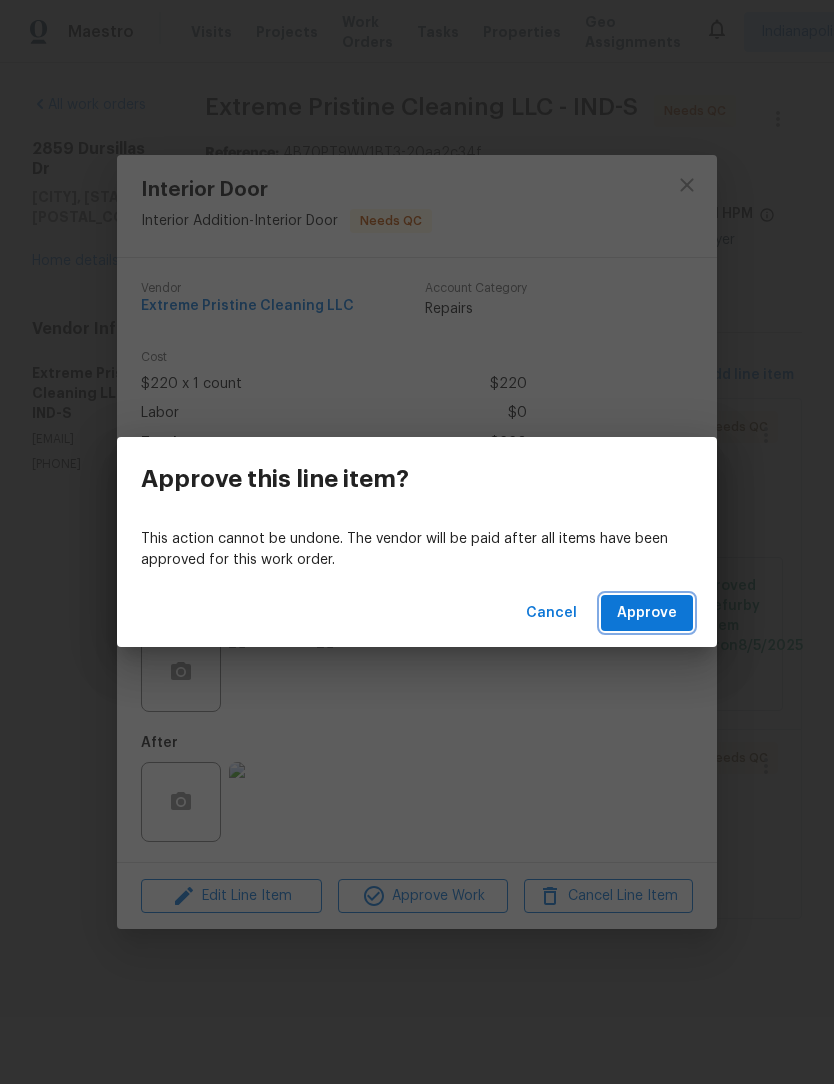 click on "Approve" at bounding box center [647, 613] 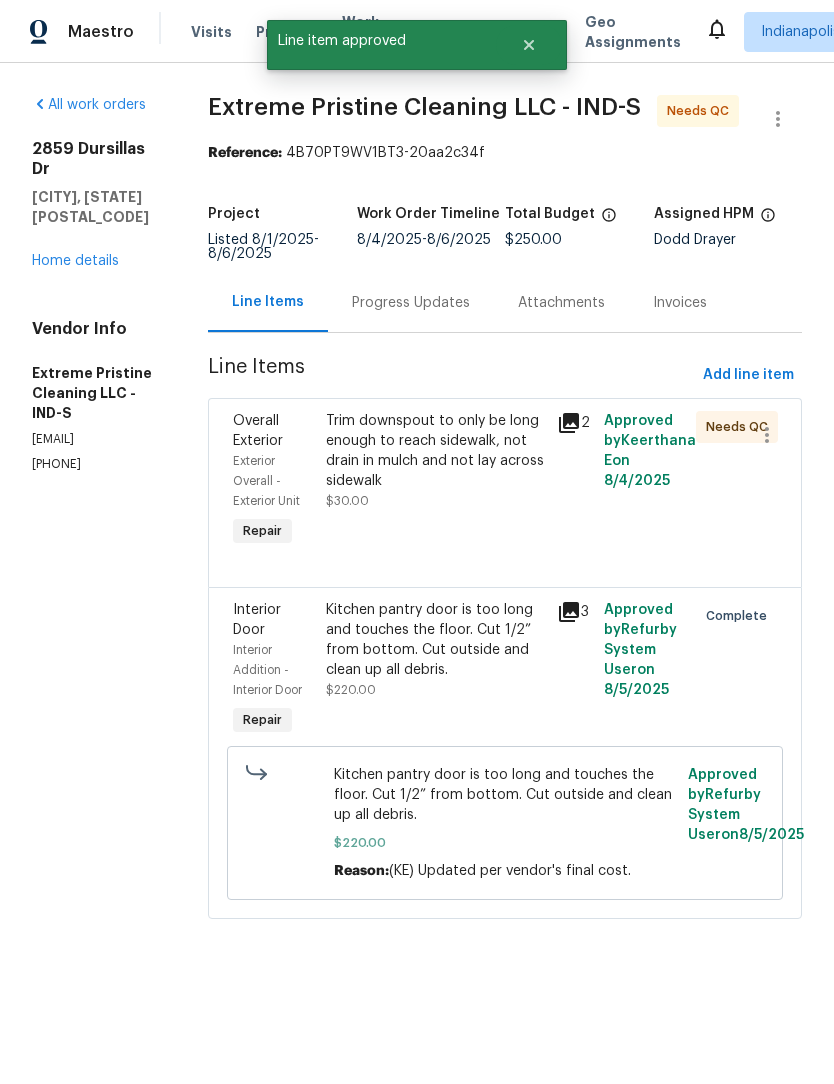 click on "Trim downspout to only be long enough to reach sidewalk, not drain in mulch and not lay across sidewalk" at bounding box center (436, 451) 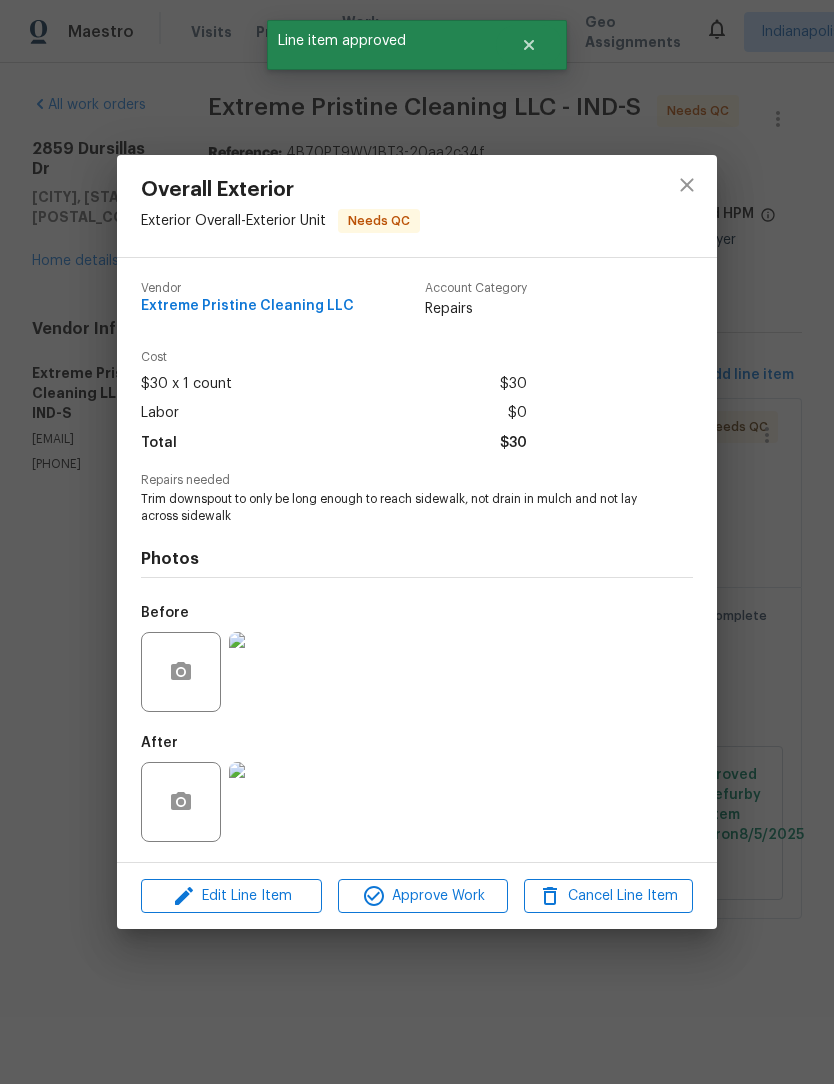 click at bounding box center [269, 672] 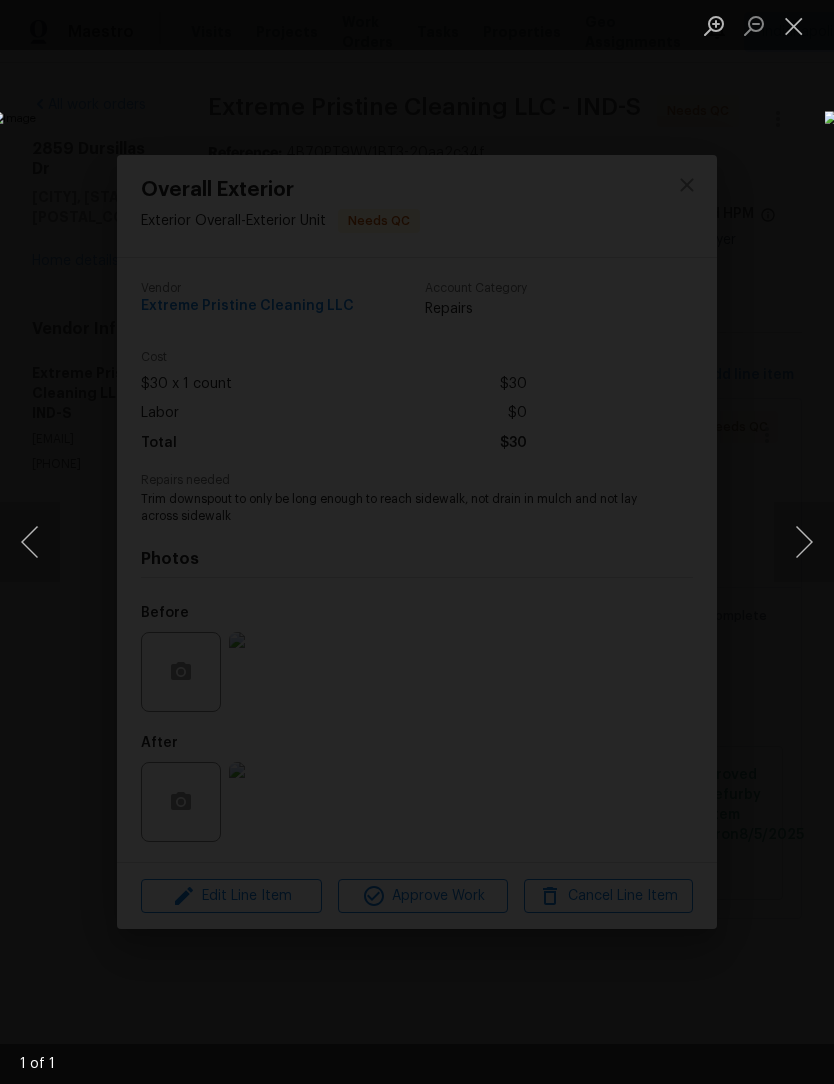 click at bounding box center [804, 542] 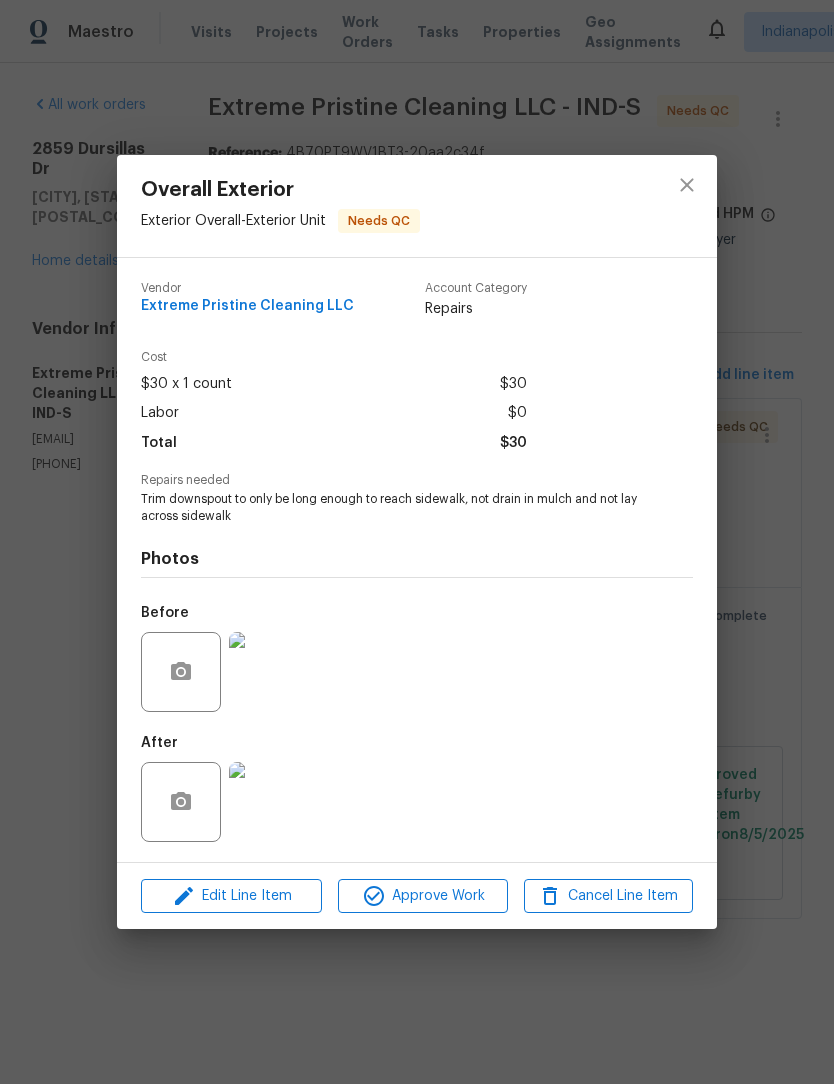 click on "Overall Exterior Exterior Overall  -  Exterior Unit Needs QC Vendor Extreme Pristine Cleaning LLC Account Category Repairs Cost $30 x 1 count $30 Labor $0 Total $30 Repairs needed Trim downspout to only be long enough to reach sidewalk, not drain in mulch and not lay across sidewalk Photos Before After  Edit Line Item  Approve Work  Cancel Line Item" at bounding box center (417, 542) 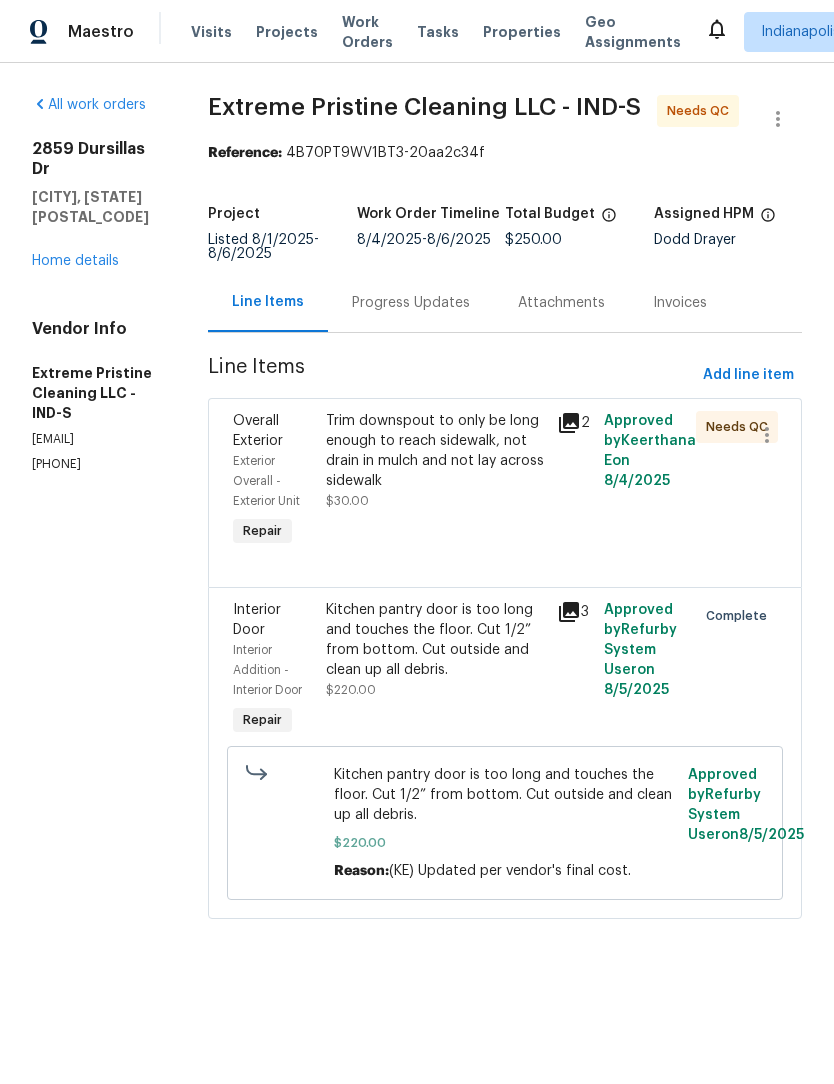 click on "Trim downspout to only be long enough to reach sidewalk, not drain in mulch and not lay across sidewalk" at bounding box center (436, 451) 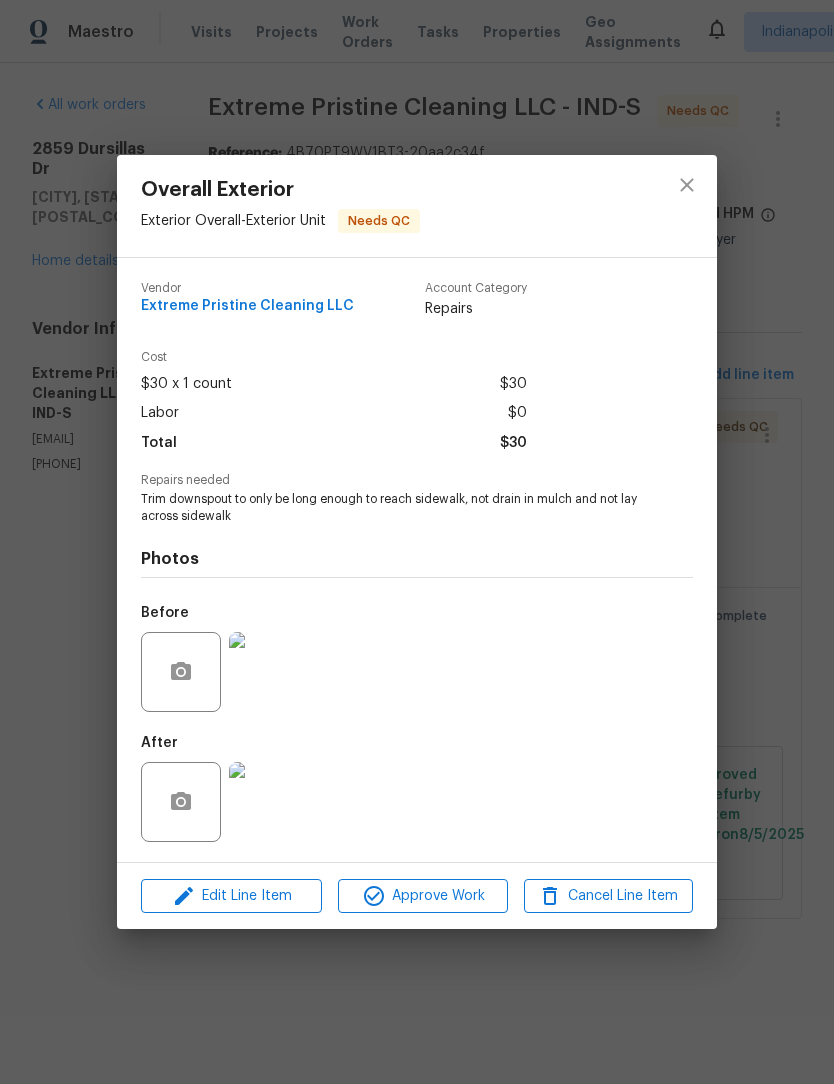 click at bounding box center [269, 802] 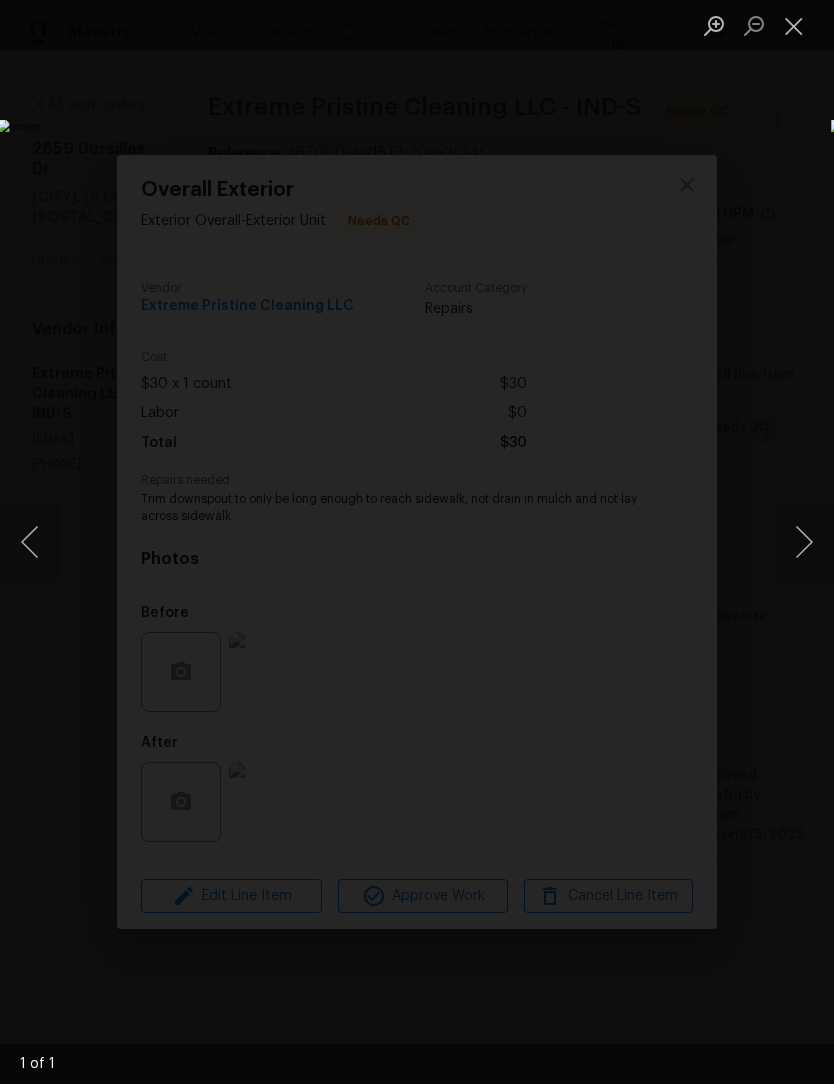 click at bounding box center (794, 25) 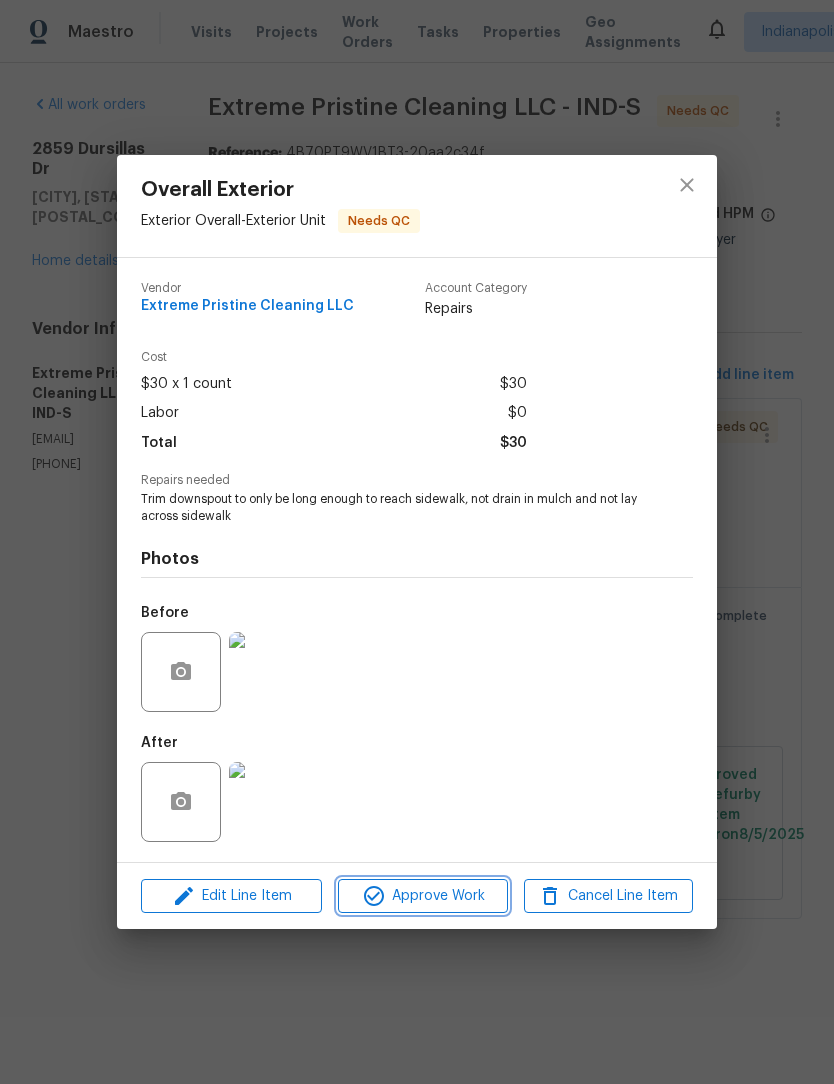 click on "Approve Work" at bounding box center (422, 896) 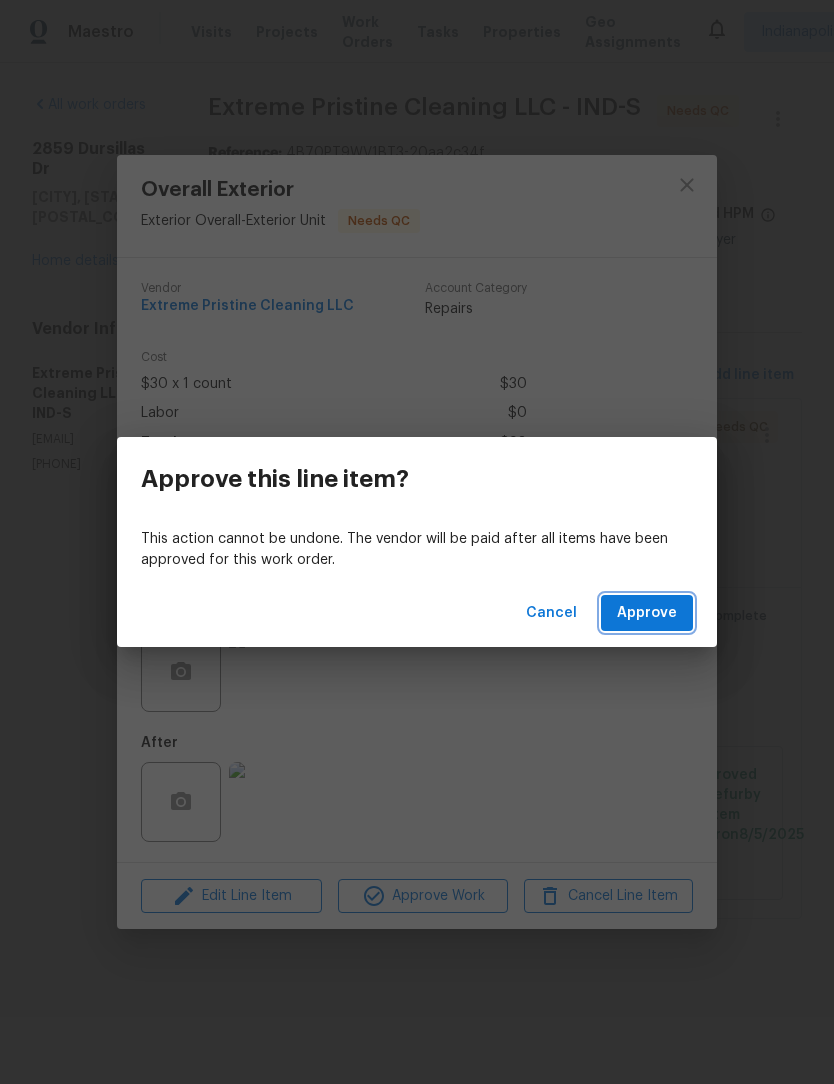 click on "Approve" at bounding box center [647, 613] 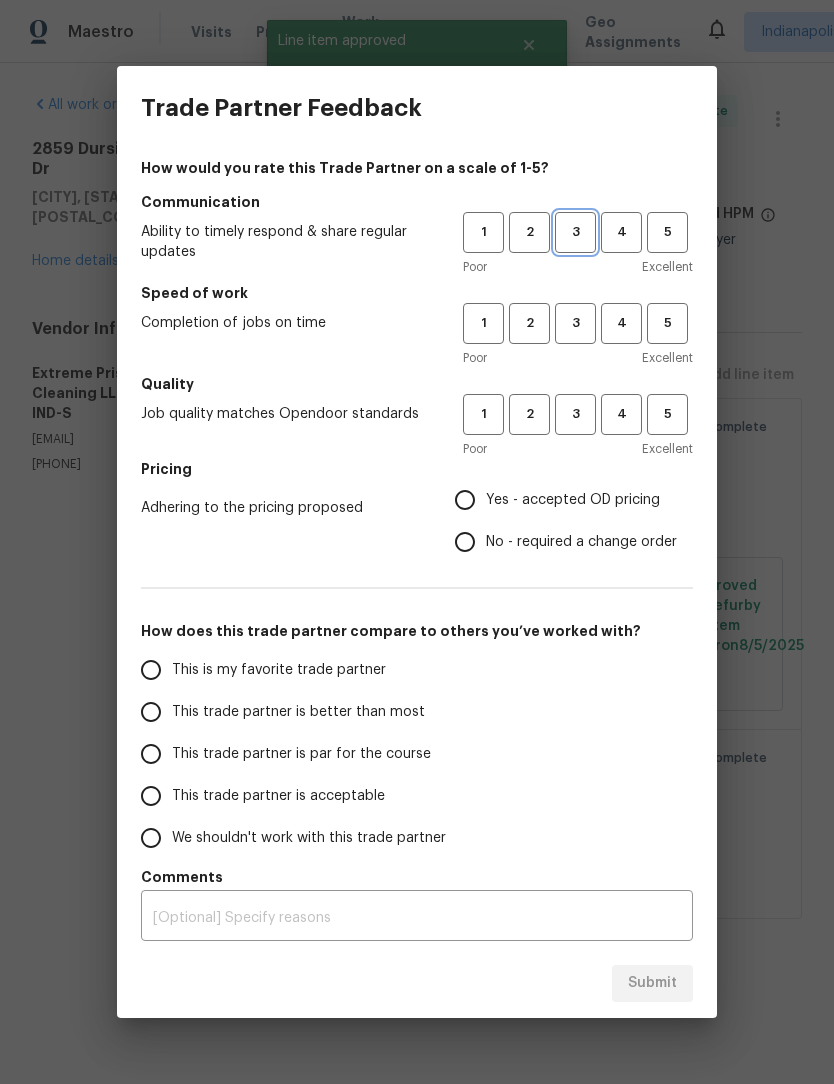 click on "3" at bounding box center [575, 232] 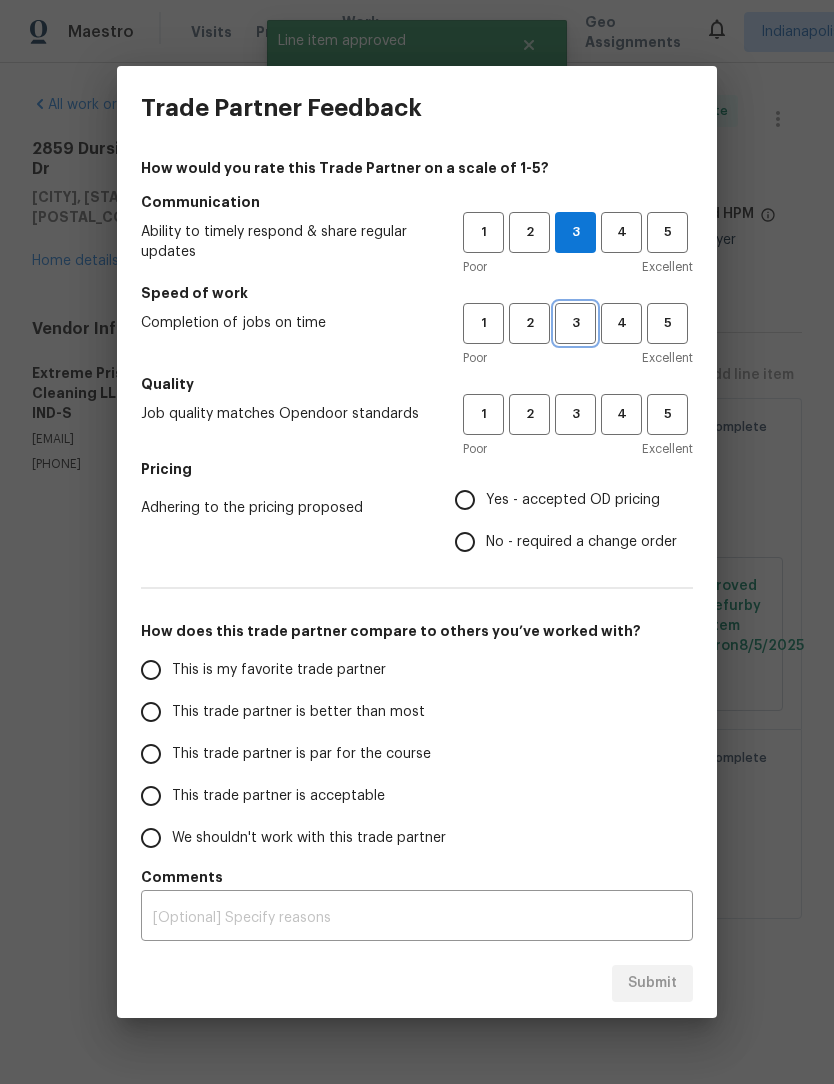click on "3" at bounding box center [575, 323] 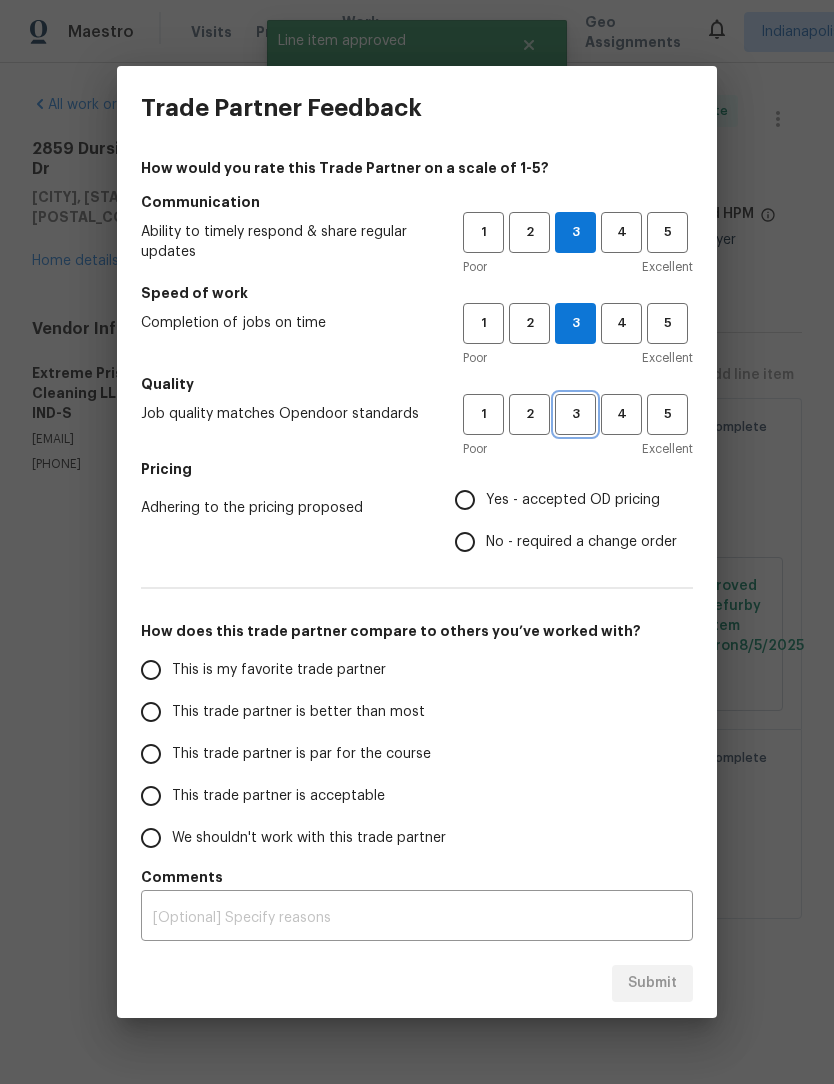 click on "3" at bounding box center [575, 414] 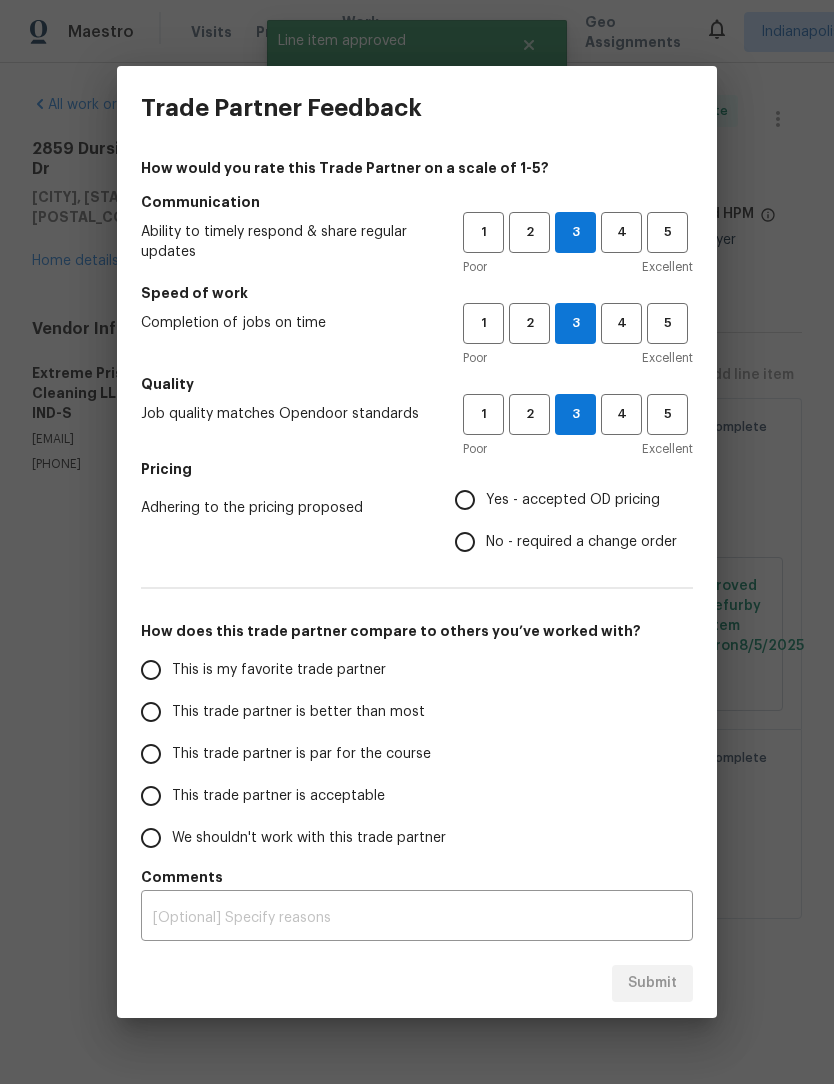 click on "Yes - accepted OD pricing" at bounding box center [465, 500] 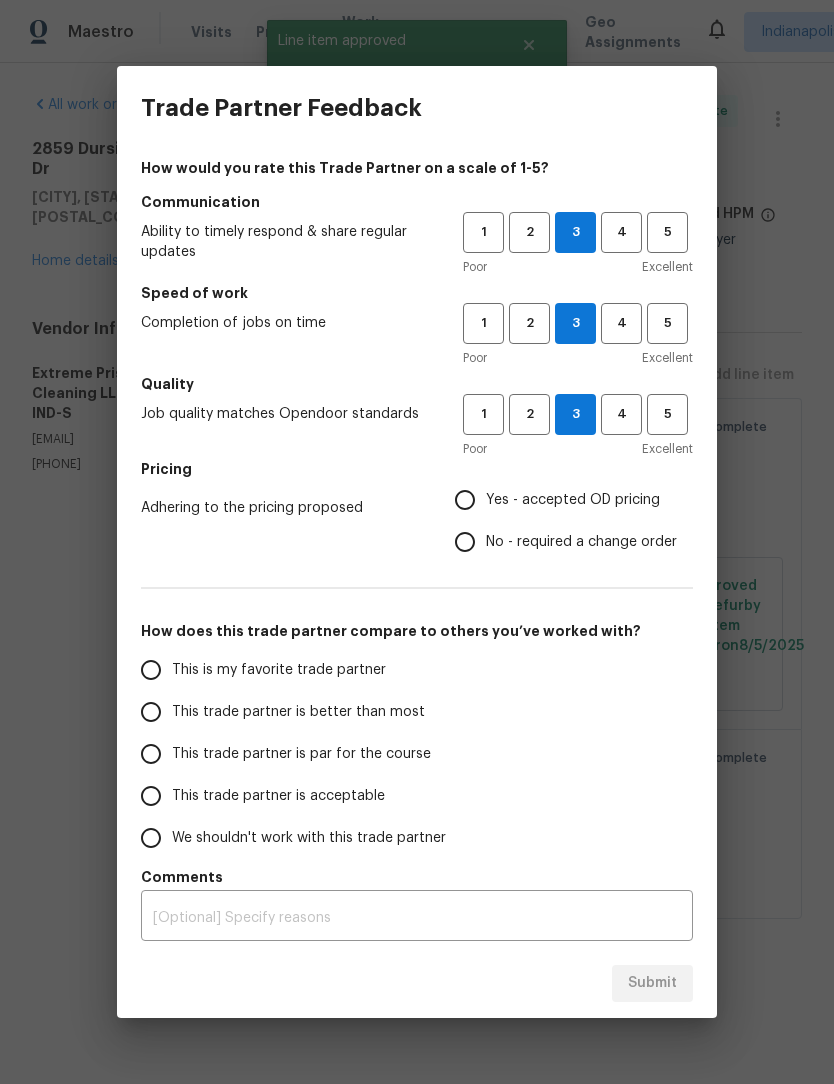 radio on "true" 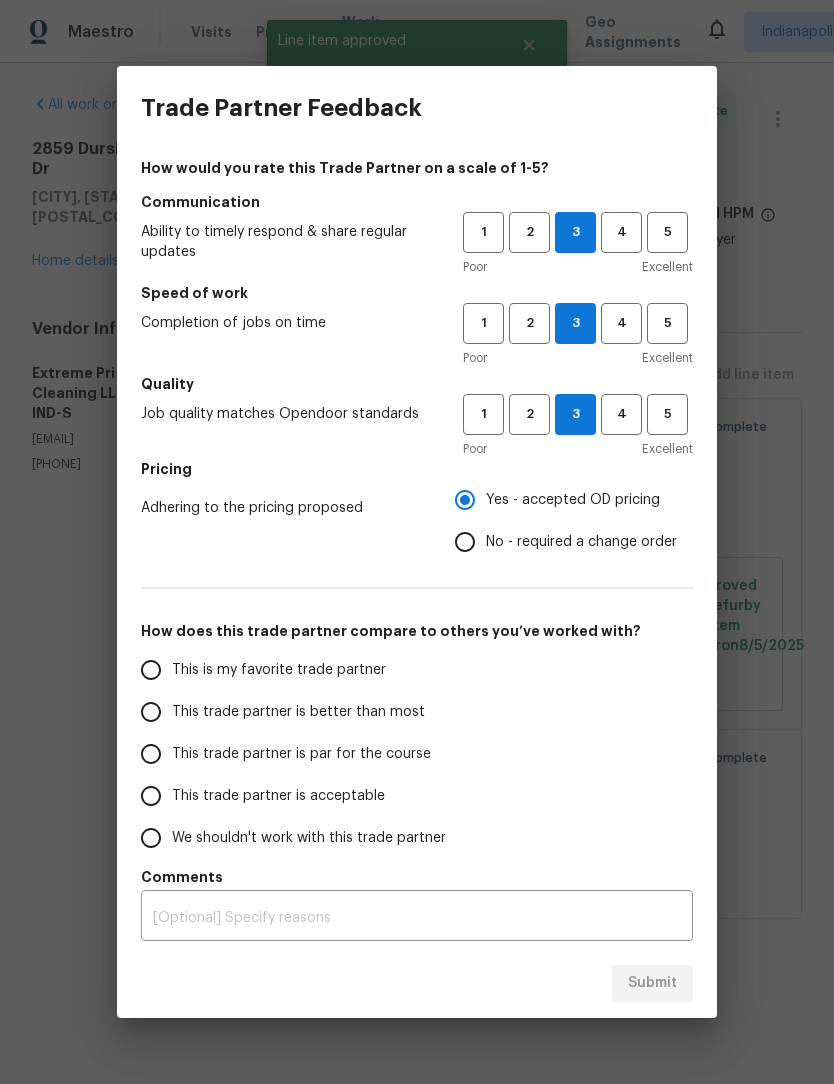 click on "This trade partner is better than most" at bounding box center [298, 712] 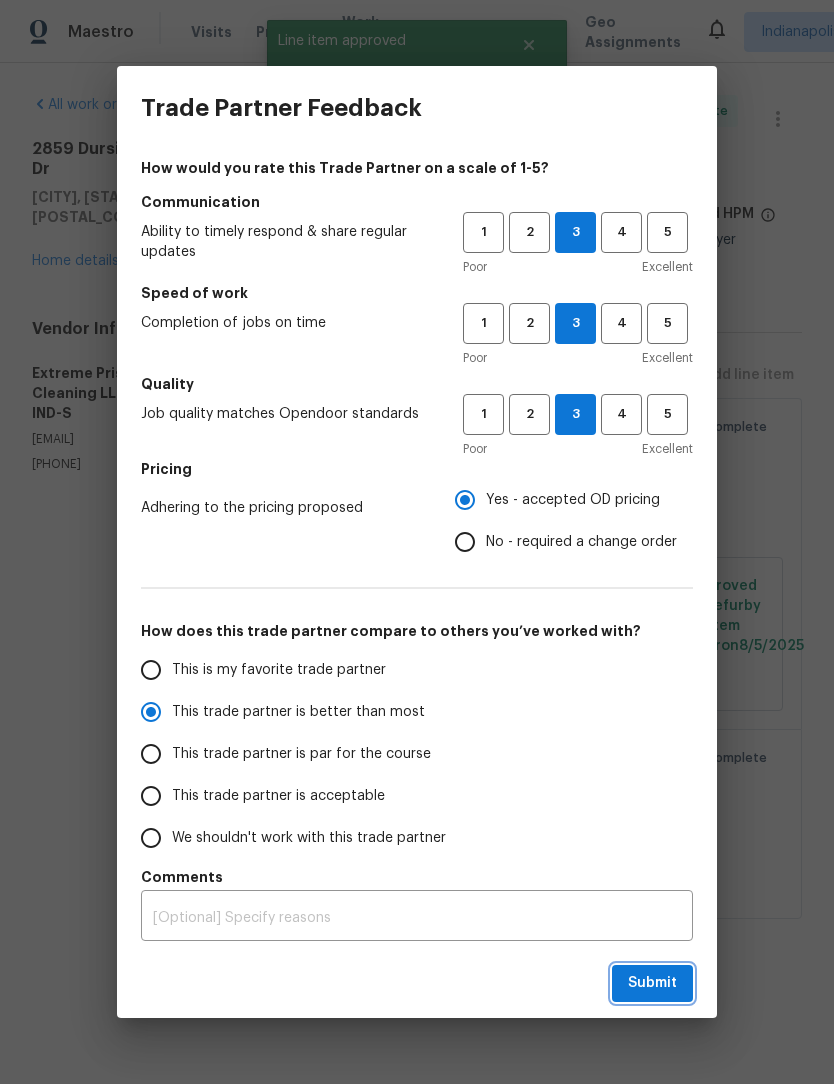 click on "Submit" at bounding box center [652, 983] 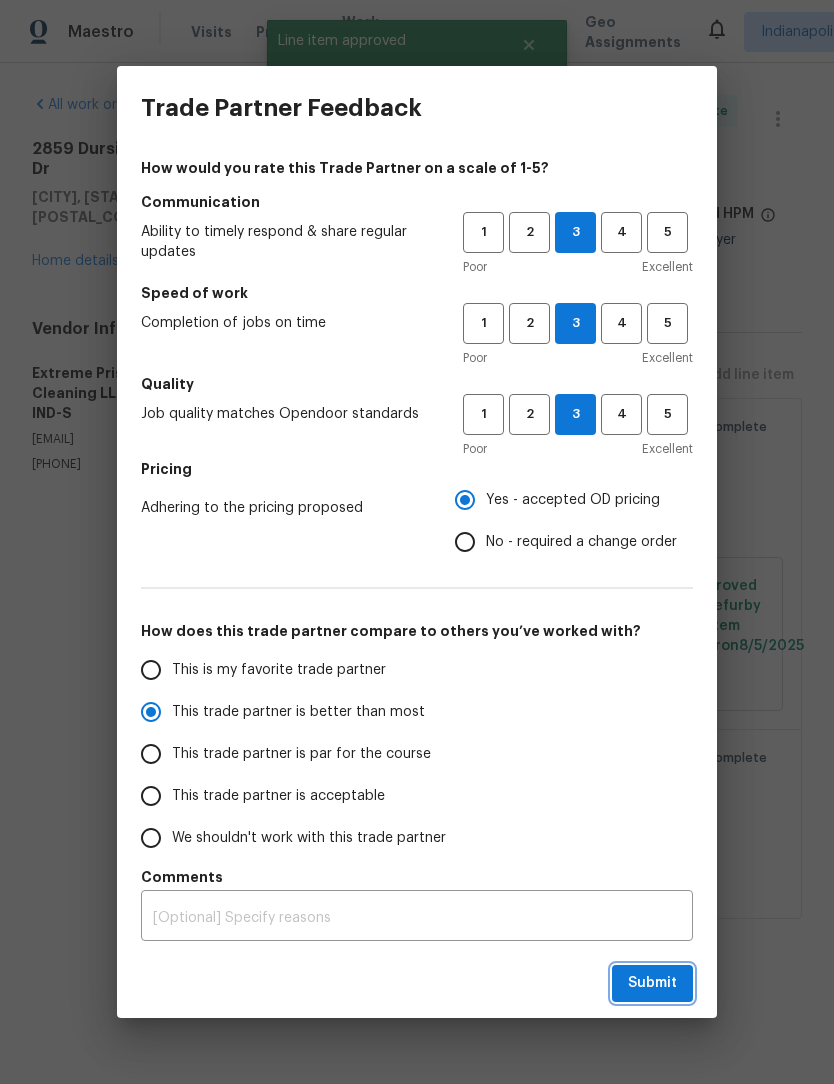 radio on "true" 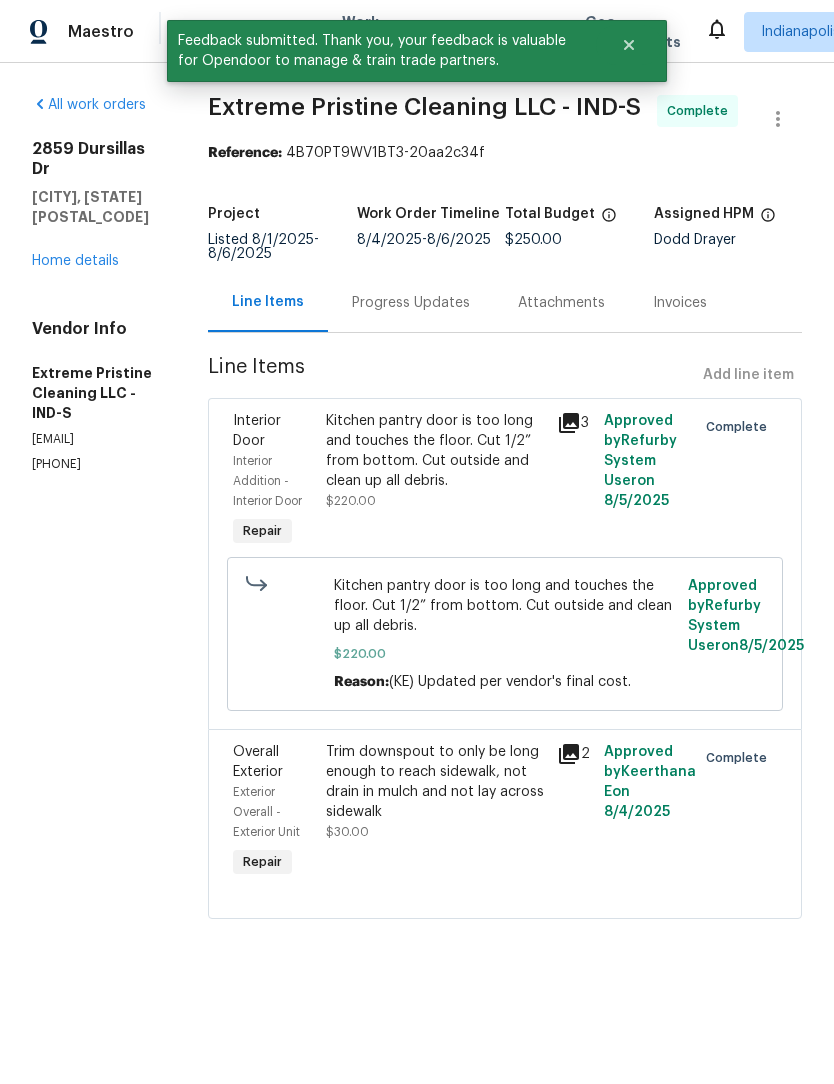 click on "Progress Updates" at bounding box center [411, 302] 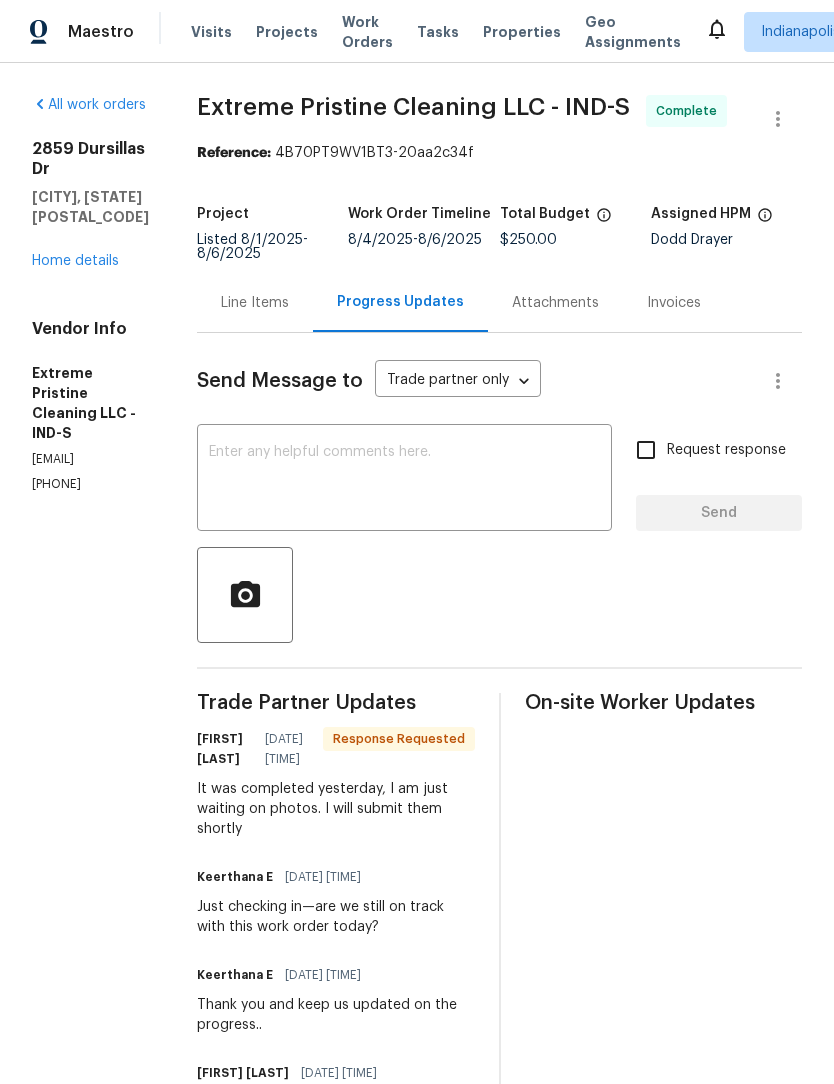 scroll, scrollTop: 0, scrollLeft: 0, axis: both 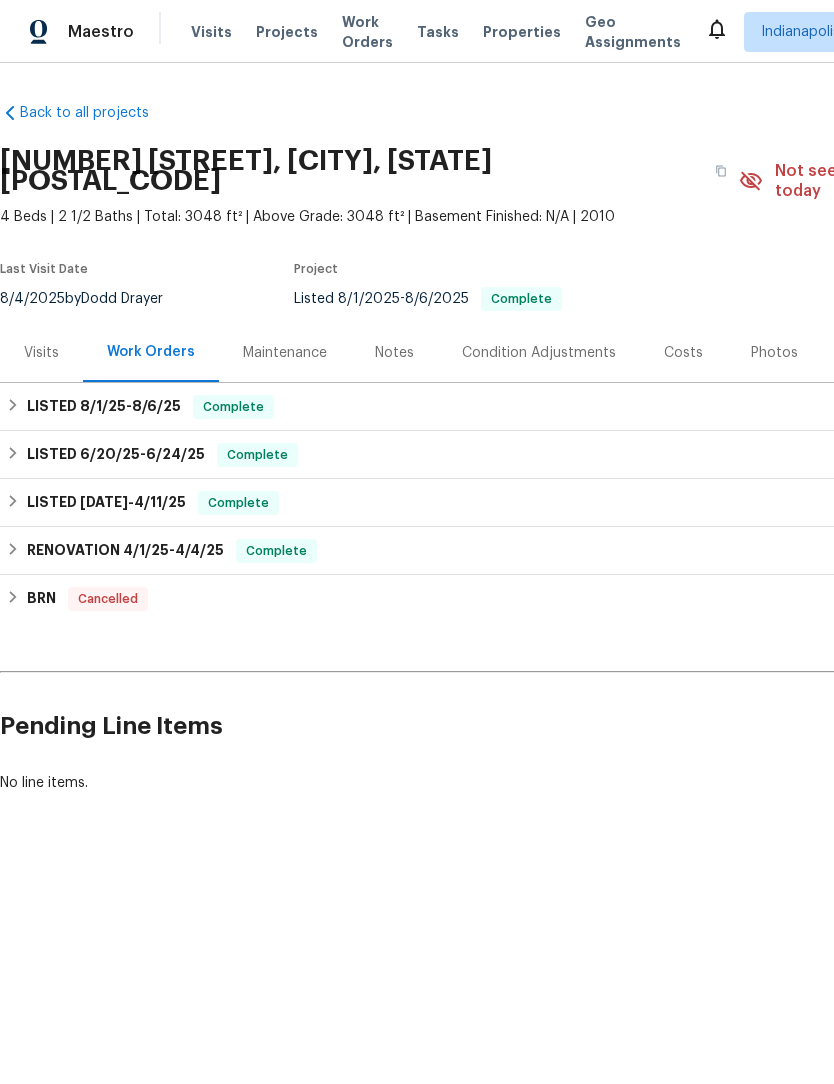 click on "Work Orders" at bounding box center (367, 32) 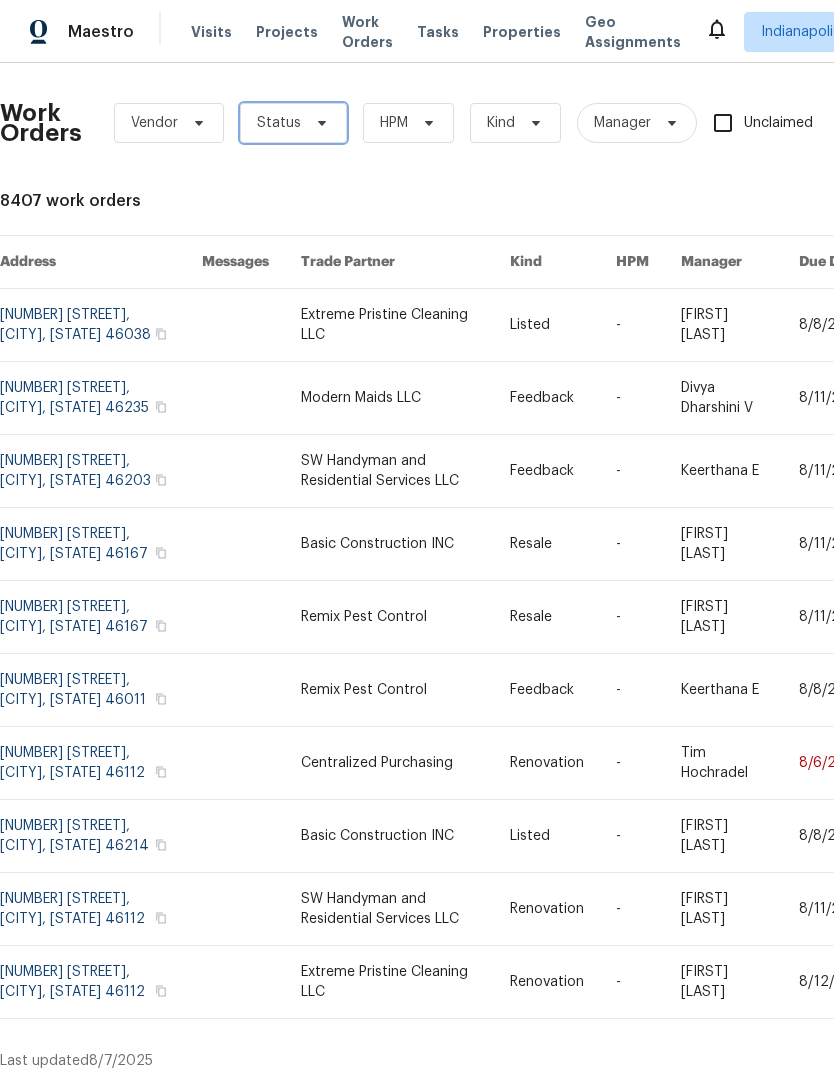 click on "Status" at bounding box center [293, 123] 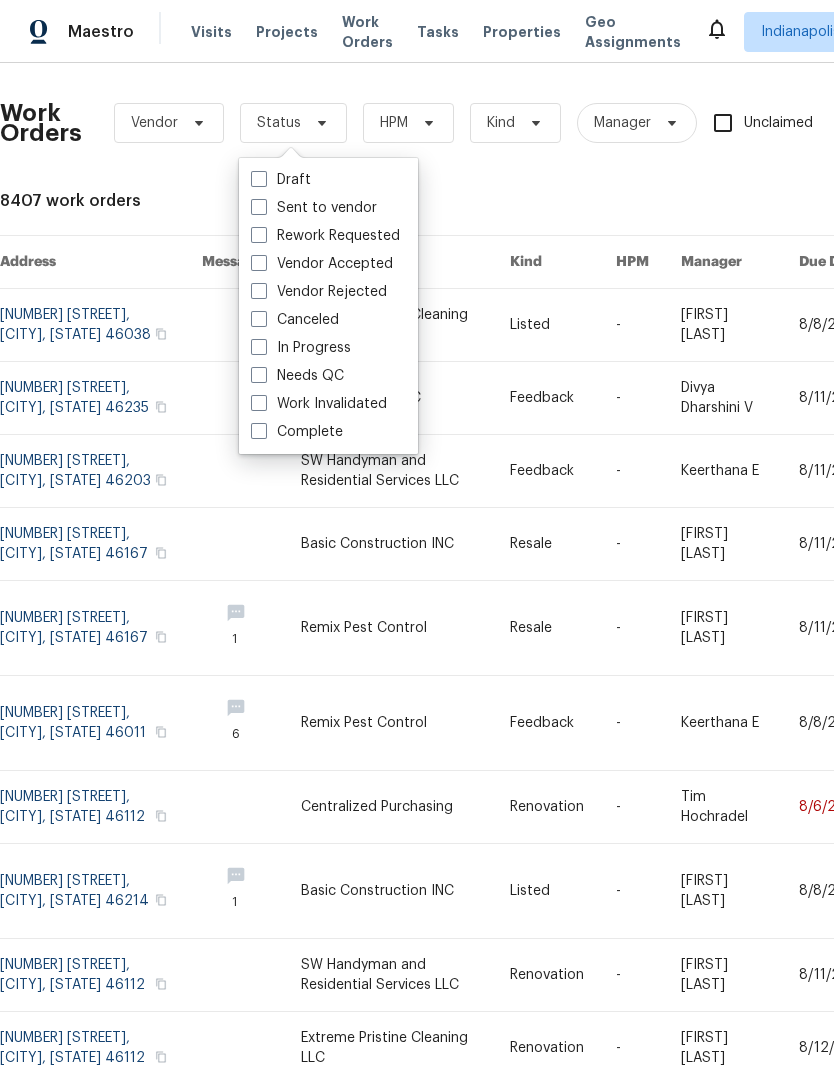 click on "Needs QC" at bounding box center [297, 376] 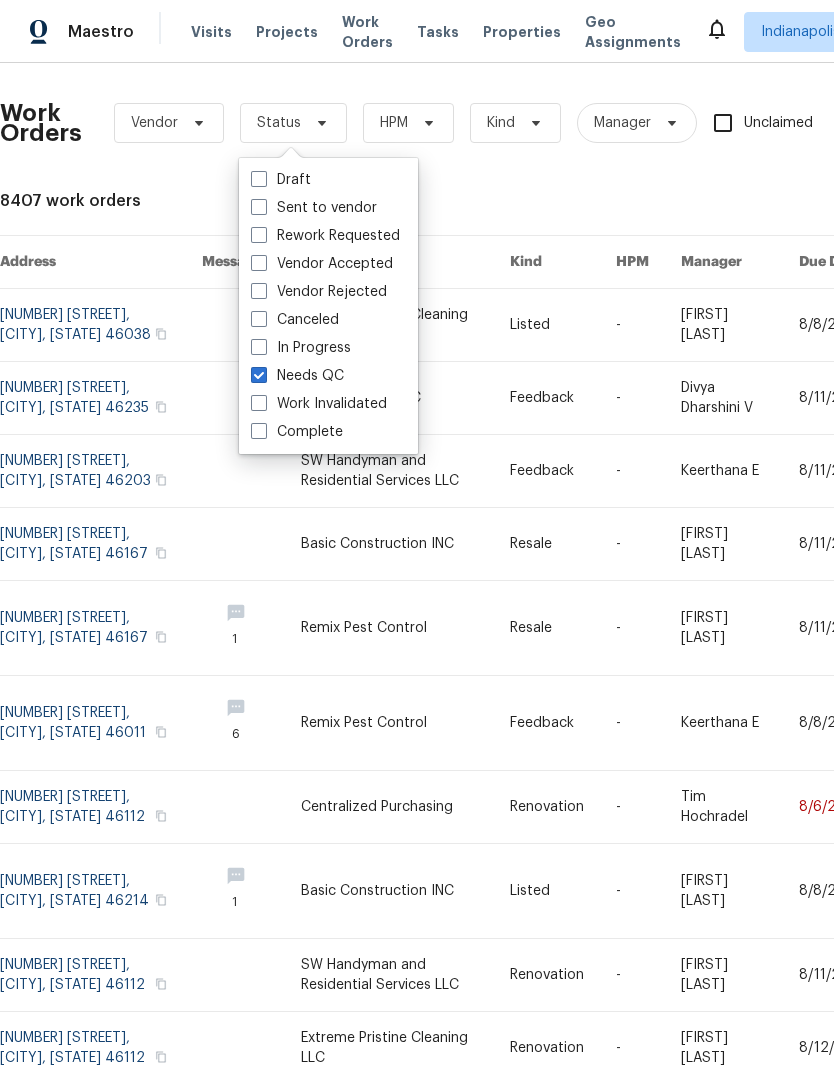 checkbox on "true" 